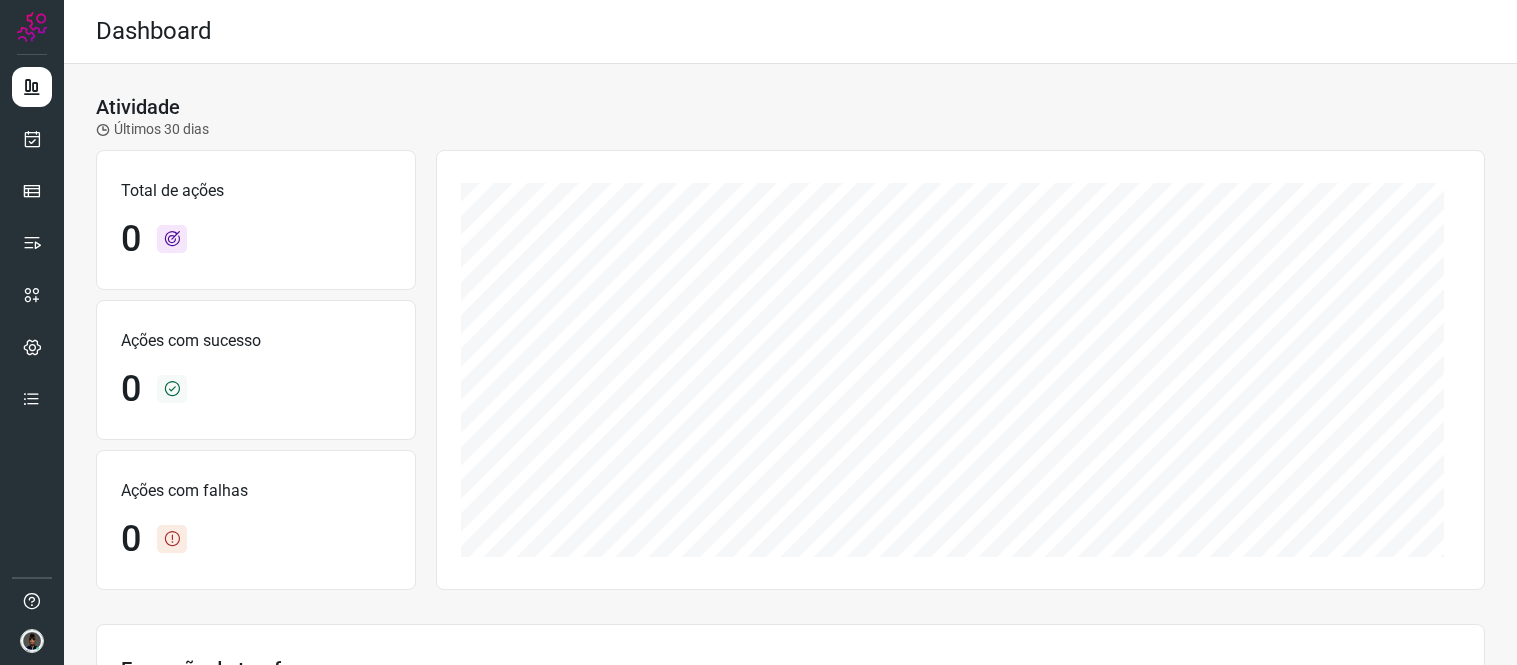 scroll, scrollTop: 0, scrollLeft: 0, axis: both 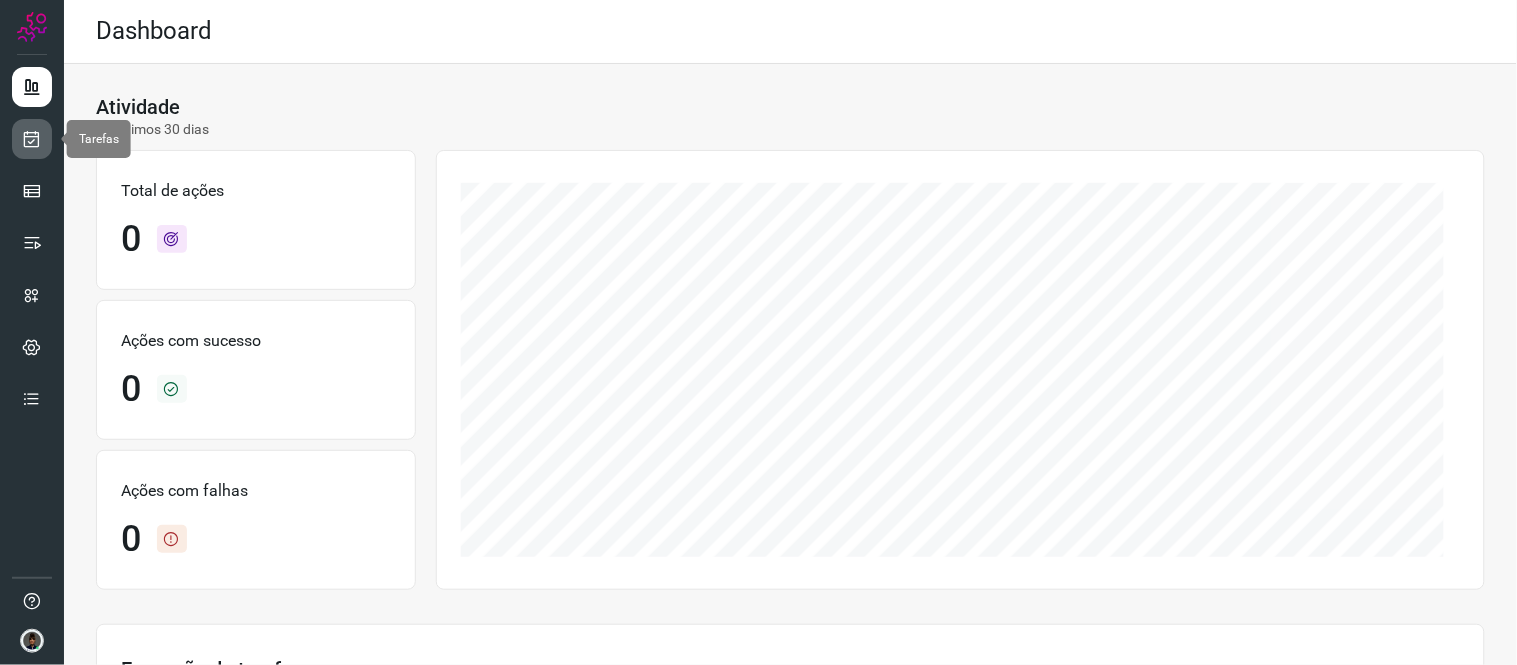 click at bounding box center [32, 139] 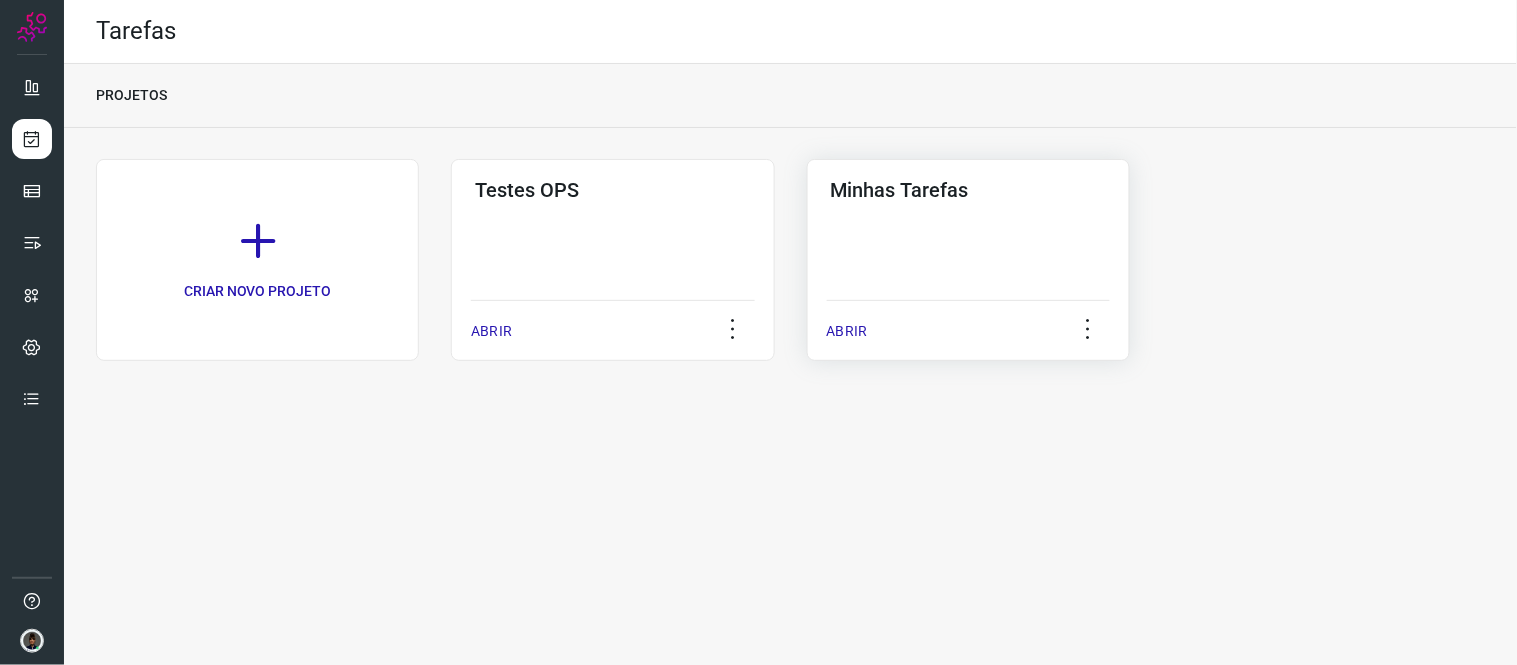 click on "Minhas Tarefas  ABRIR" 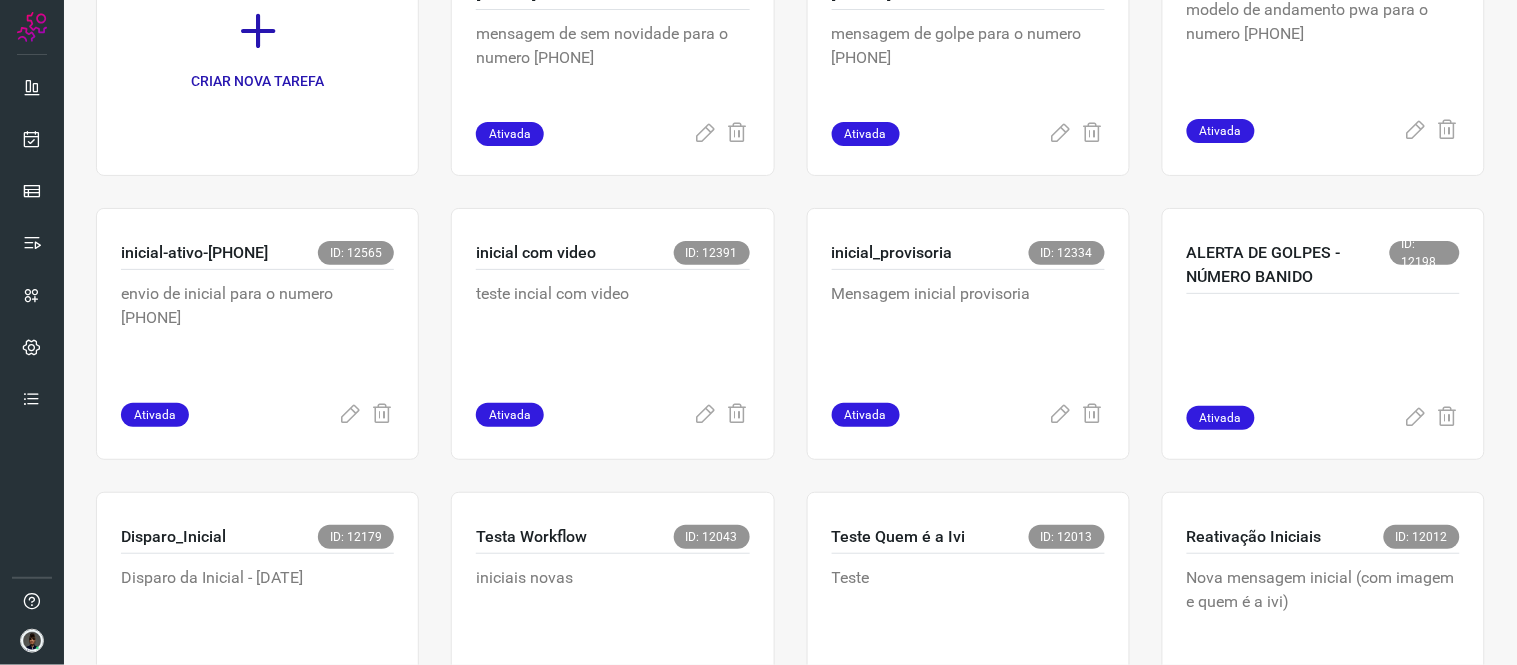 scroll, scrollTop: 111, scrollLeft: 0, axis: vertical 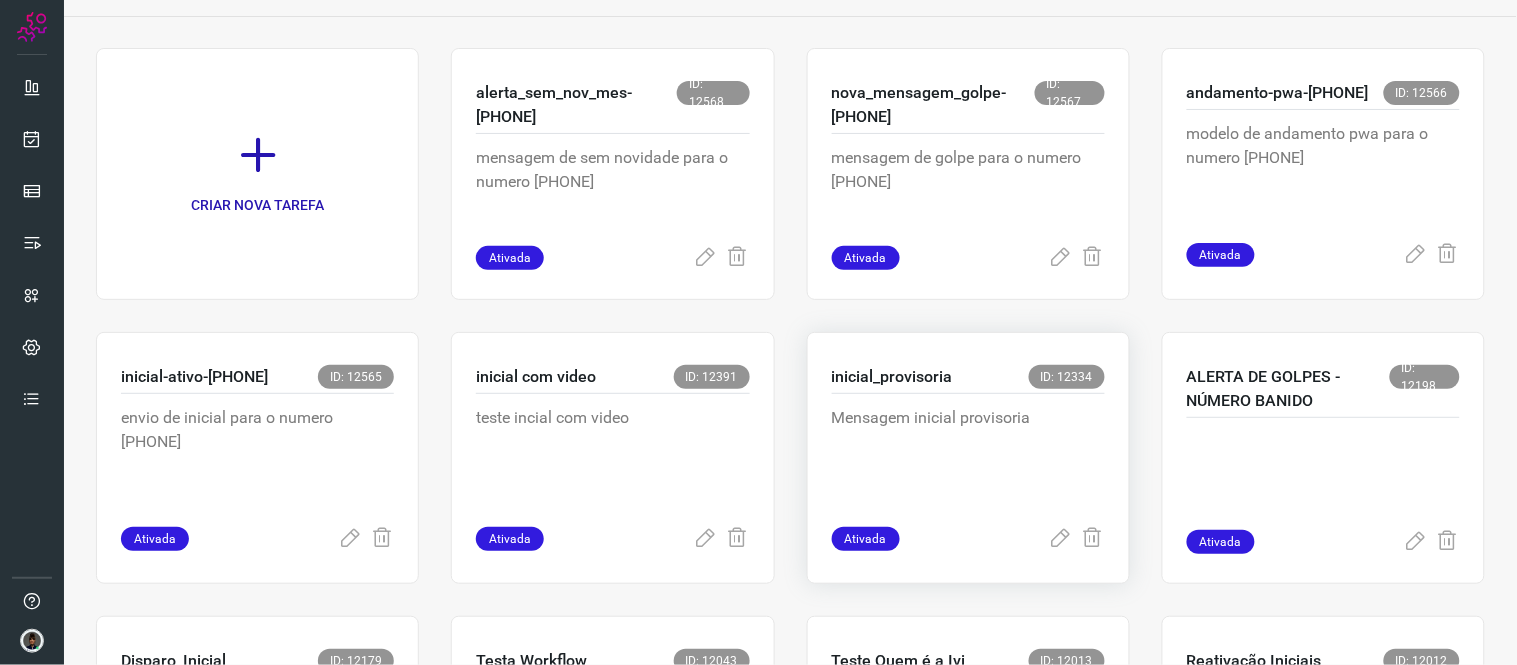 click on "Mensagem inicial provisoria" at bounding box center [968, 456] 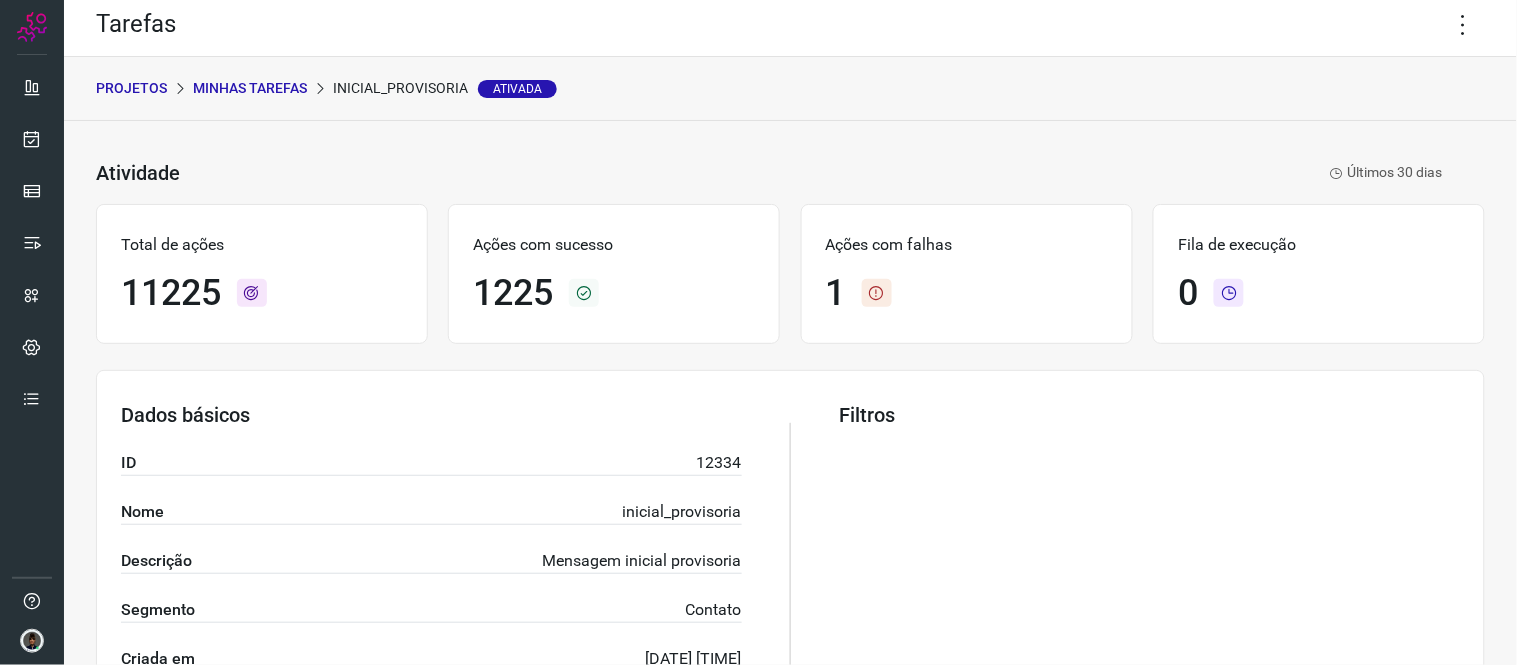 scroll, scrollTop: 0, scrollLeft: 0, axis: both 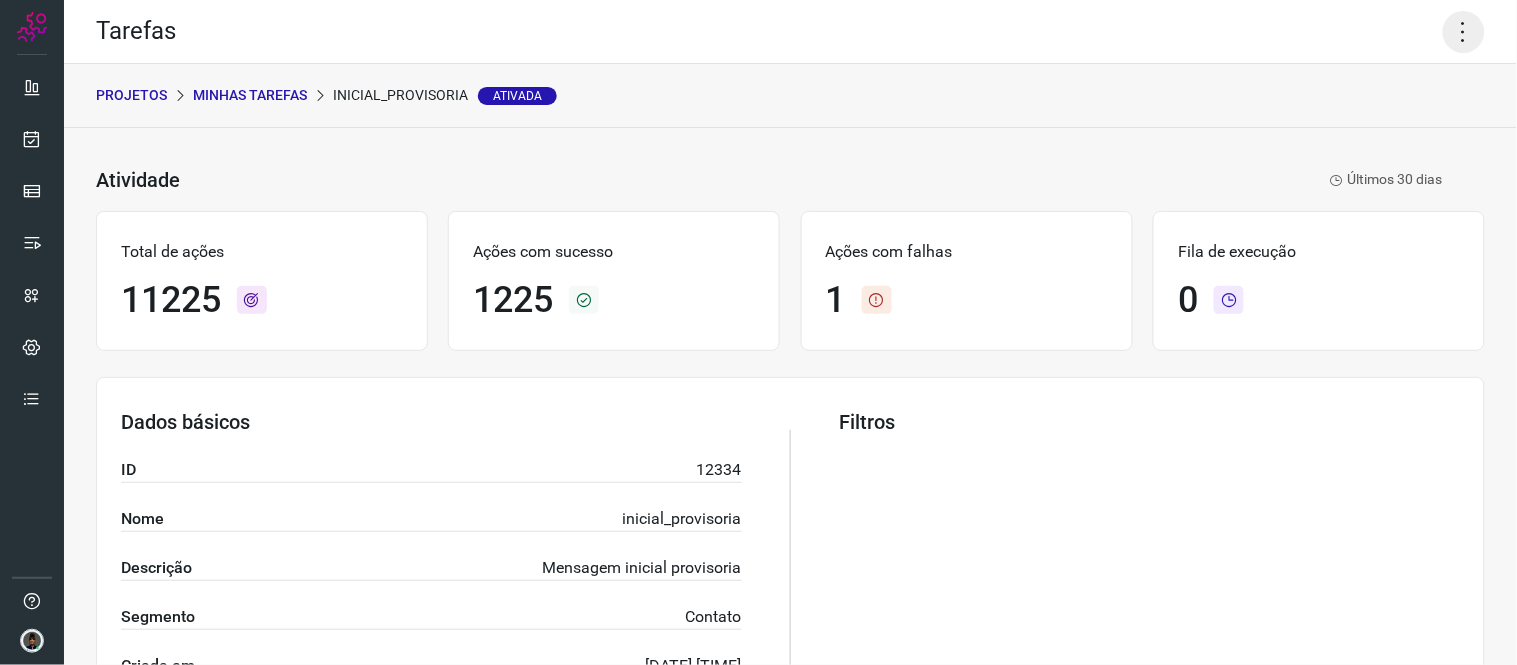 click 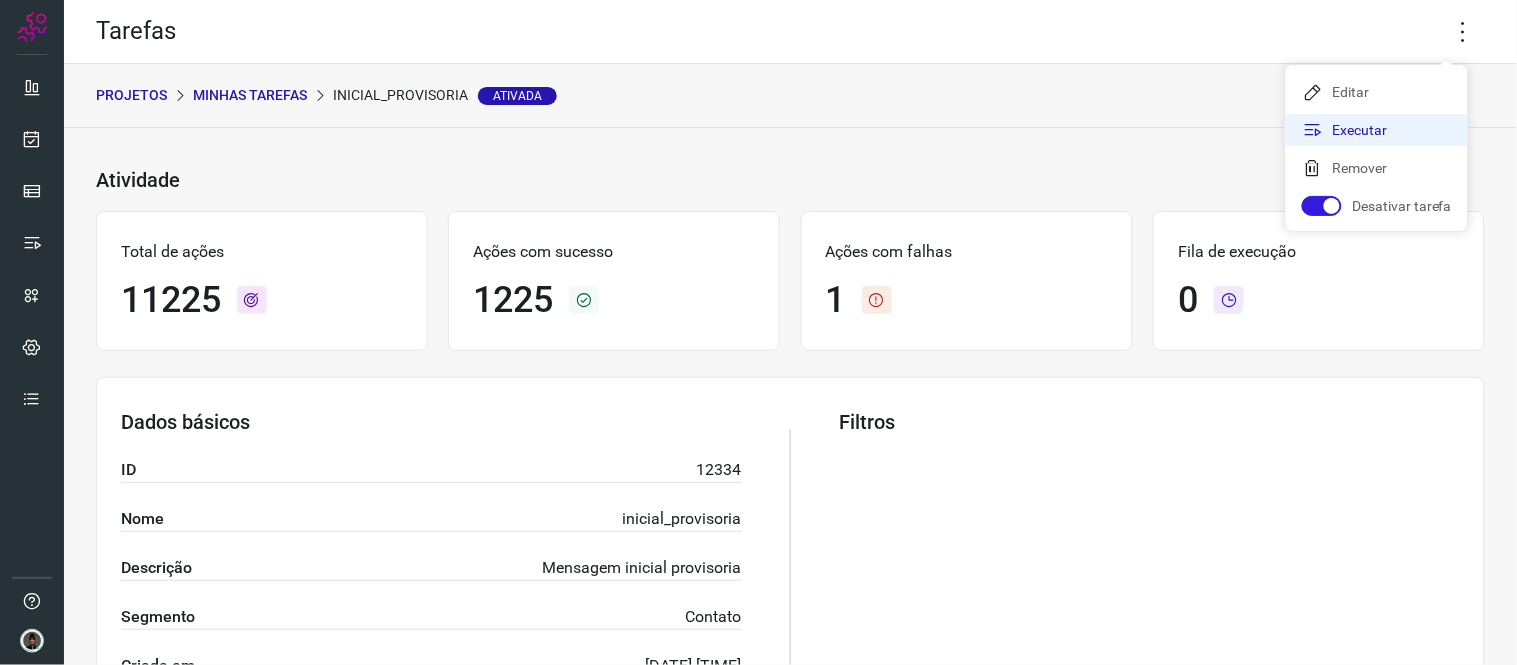 click on "Executar" 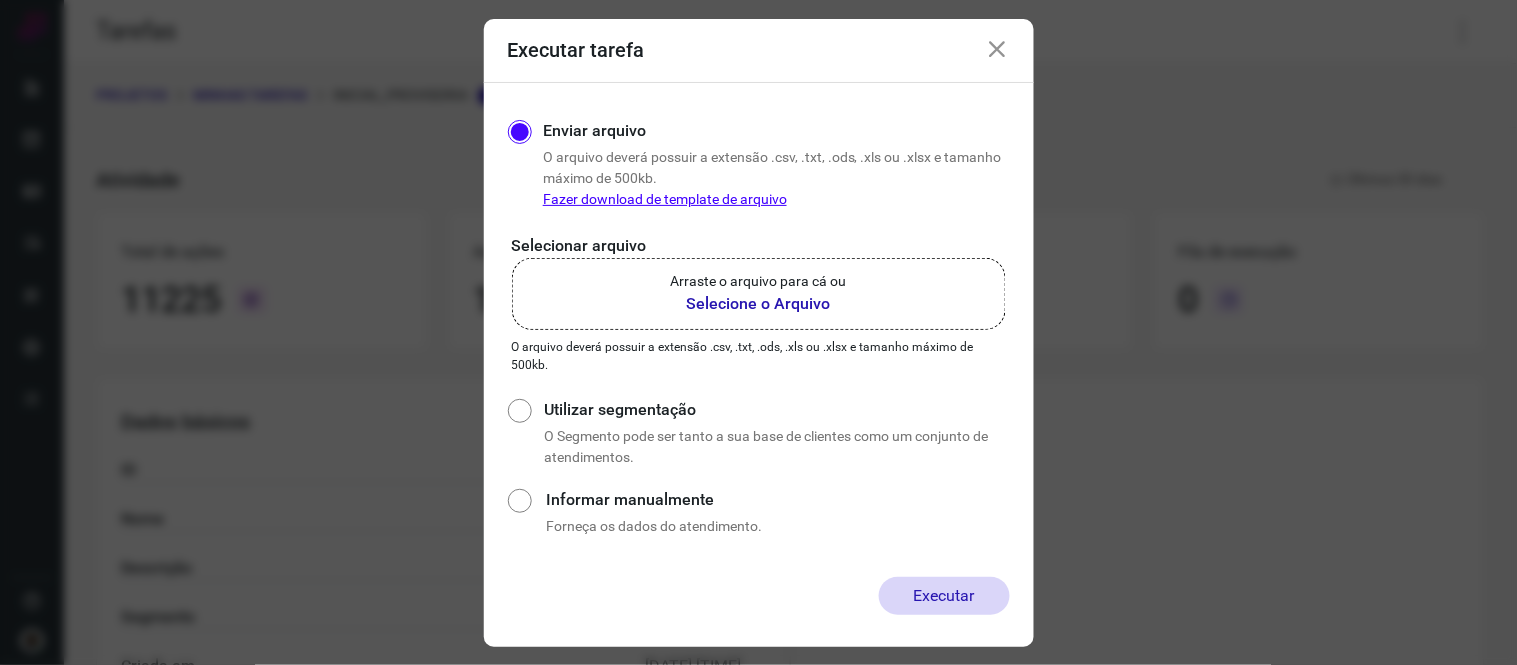 click on "Arraste o arquivo para cá ou Selecione o Arquivo" 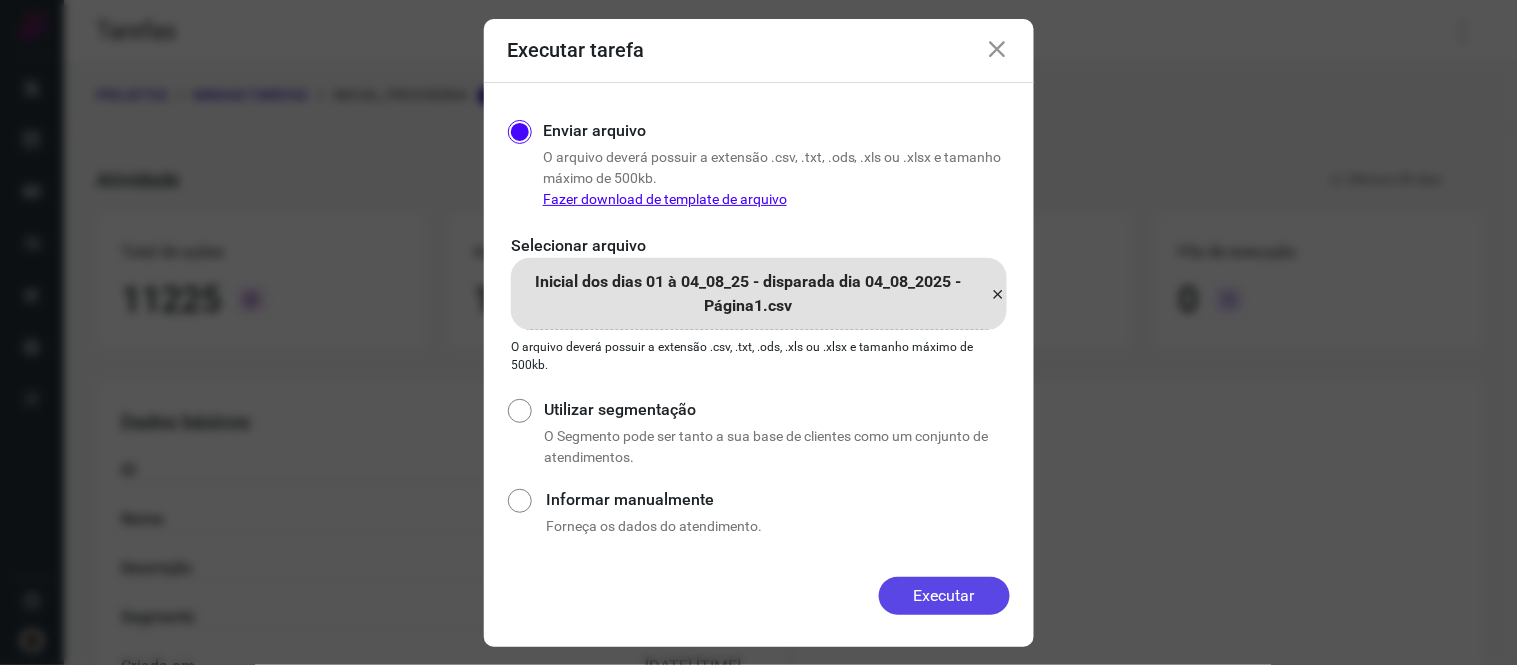 click on "Executar" at bounding box center [944, 596] 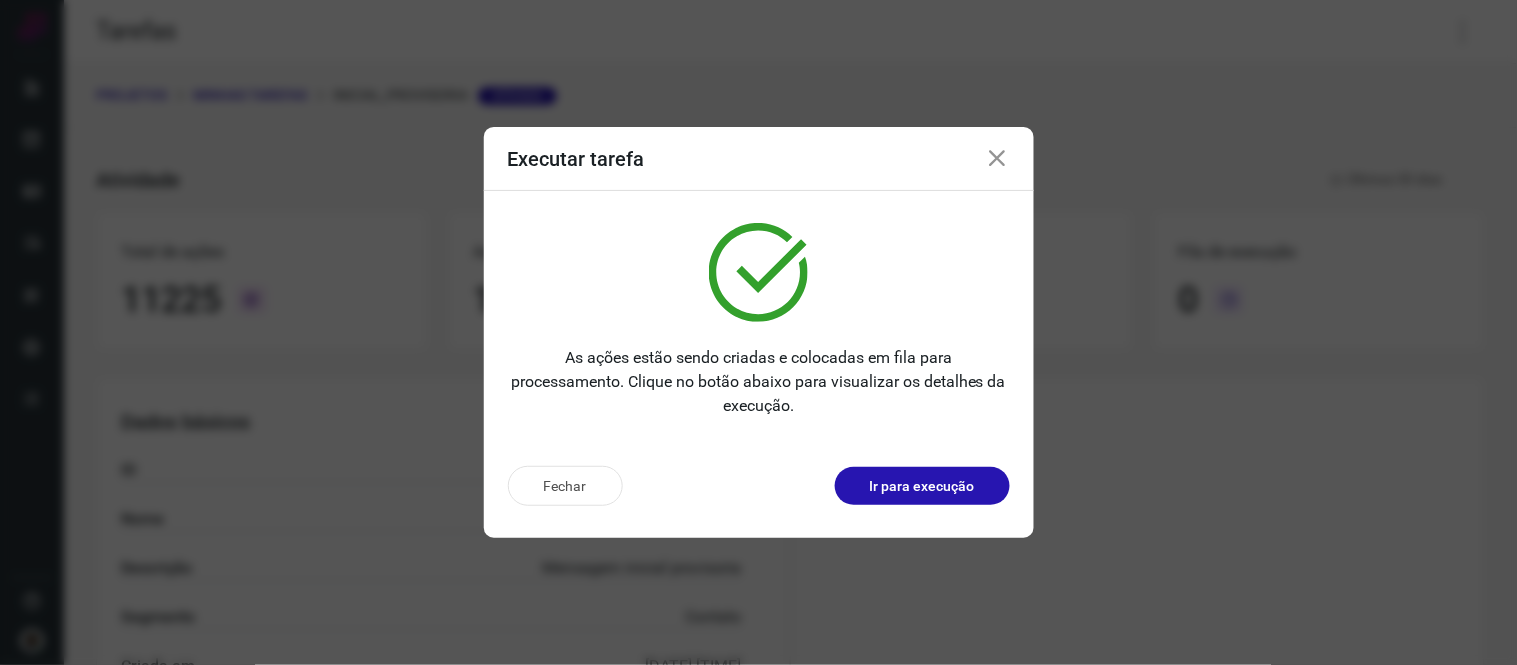 click at bounding box center [998, 159] 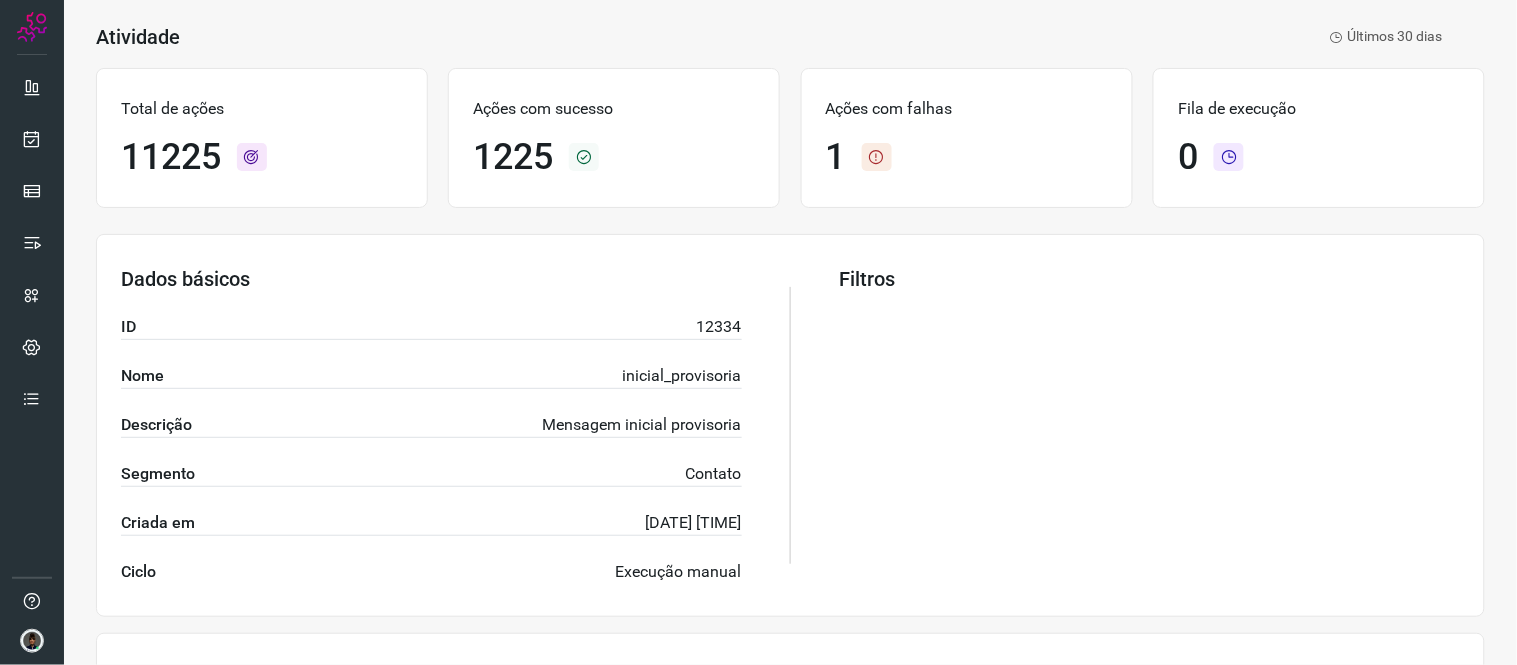 scroll, scrollTop: 0, scrollLeft: 0, axis: both 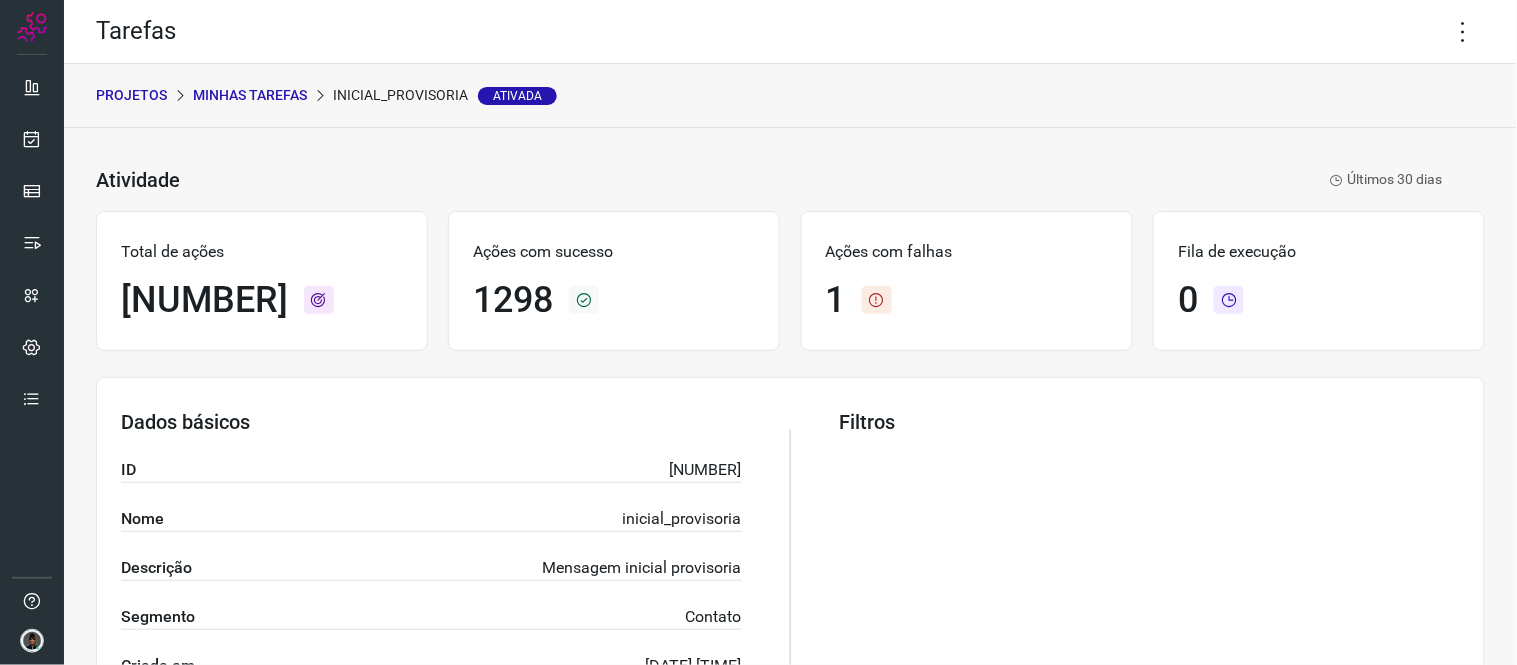 click on "Minhas Tarefas" at bounding box center [250, 95] 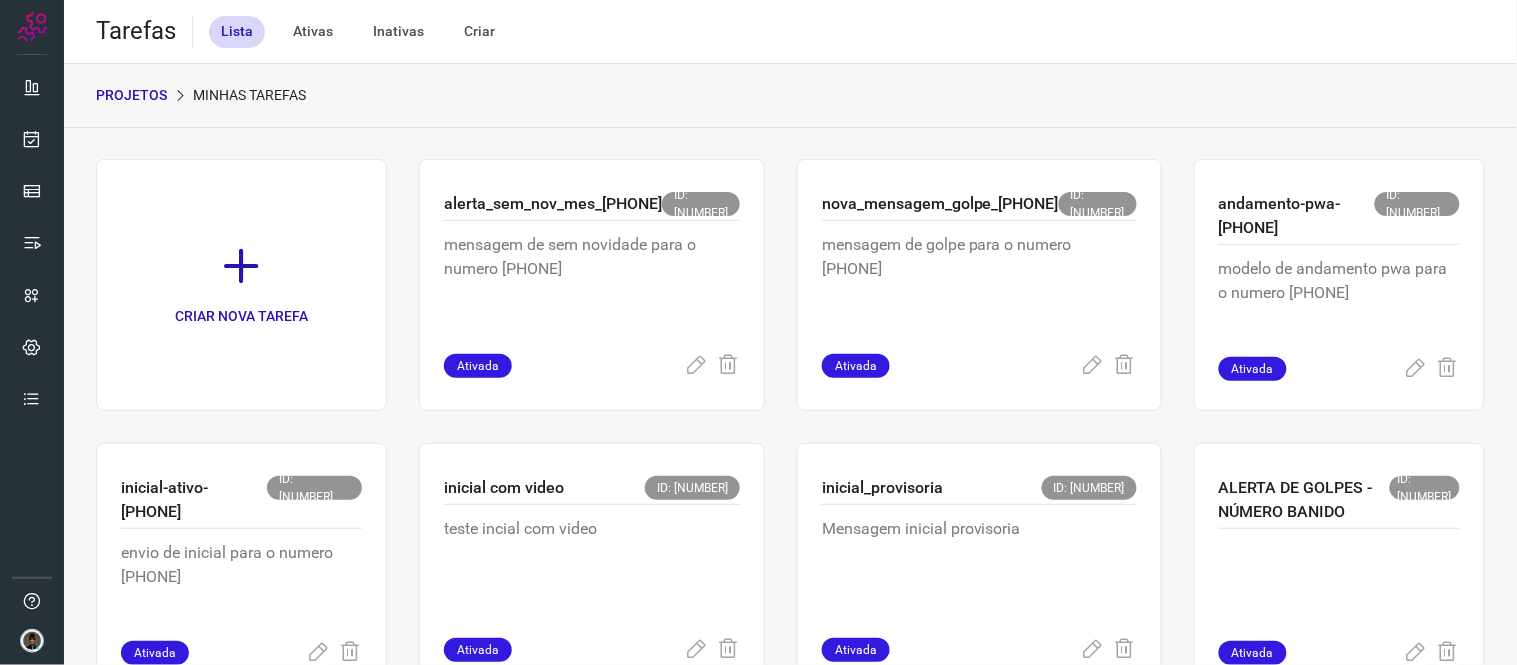 scroll, scrollTop: 1290, scrollLeft: 0, axis: vertical 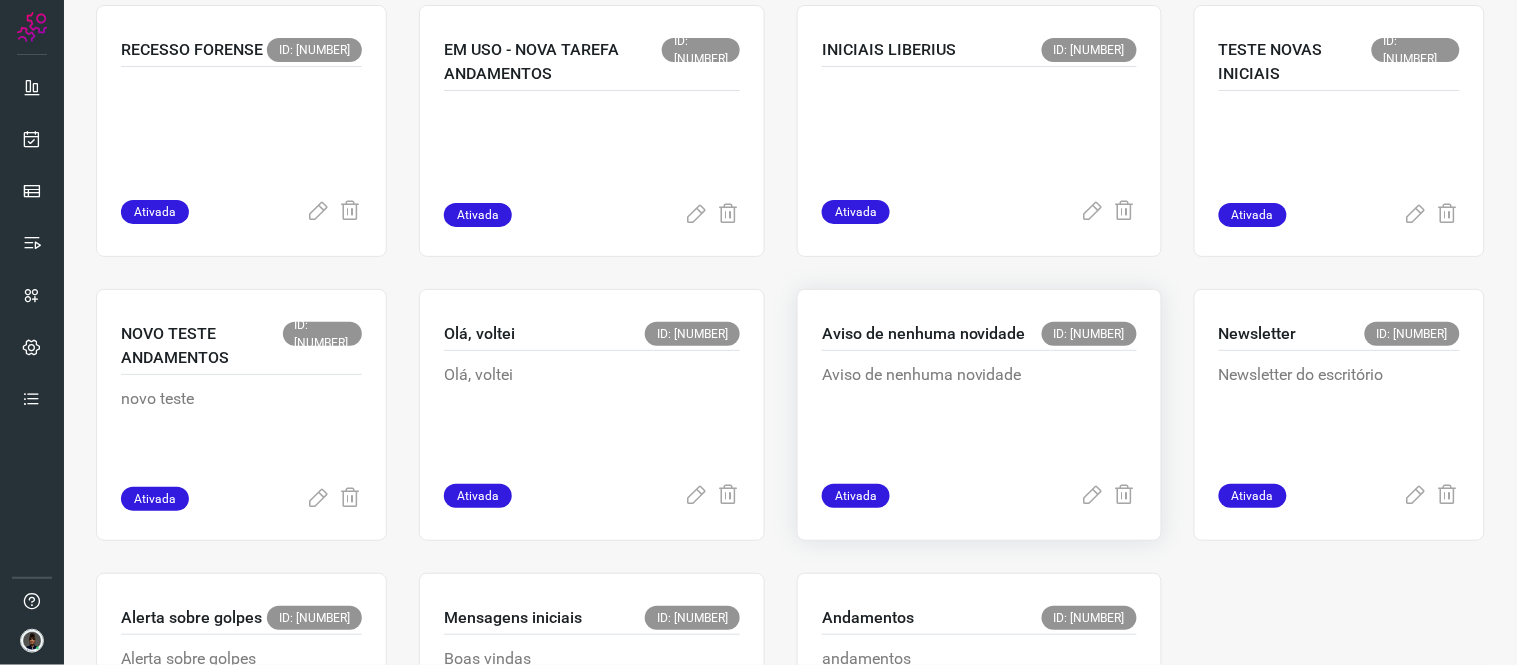 click on "Aviso de nenhuma novidade" at bounding box center (972, 413) 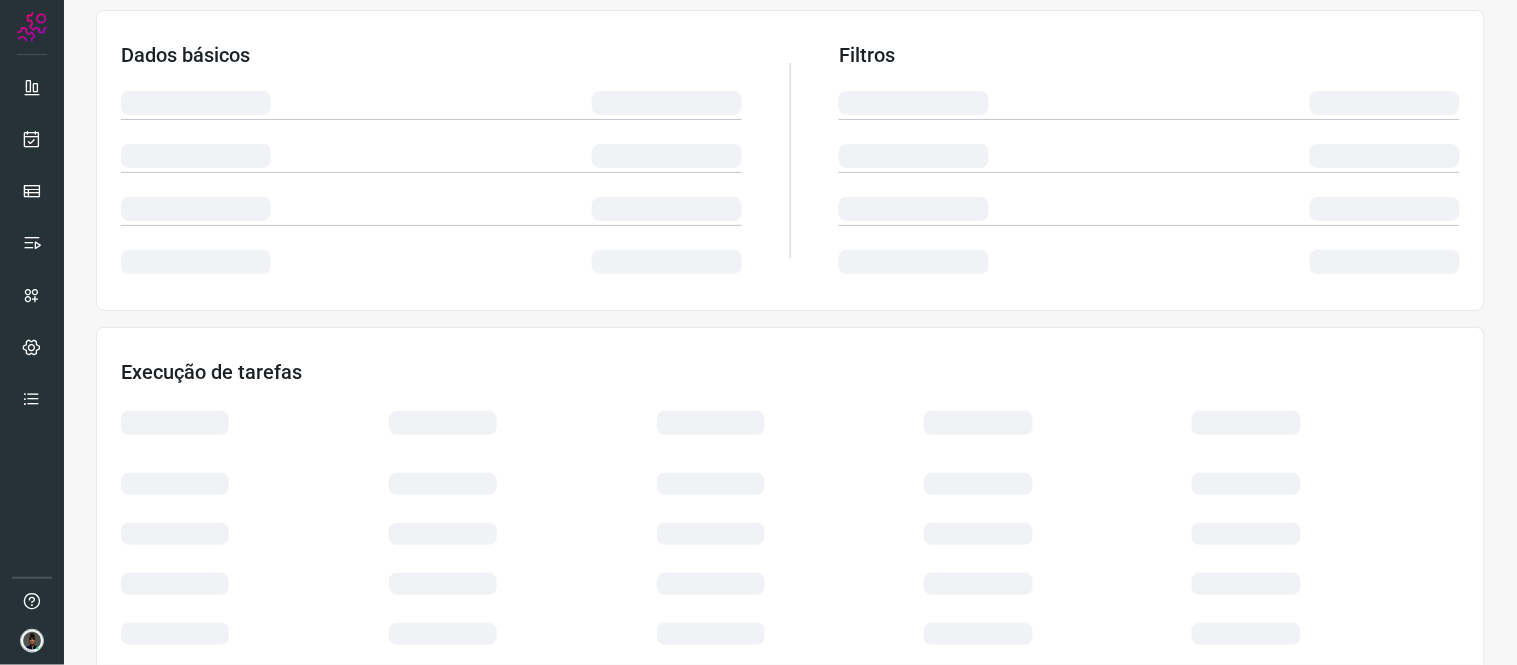 scroll, scrollTop: 0, scrollLeft: 0, axis: both 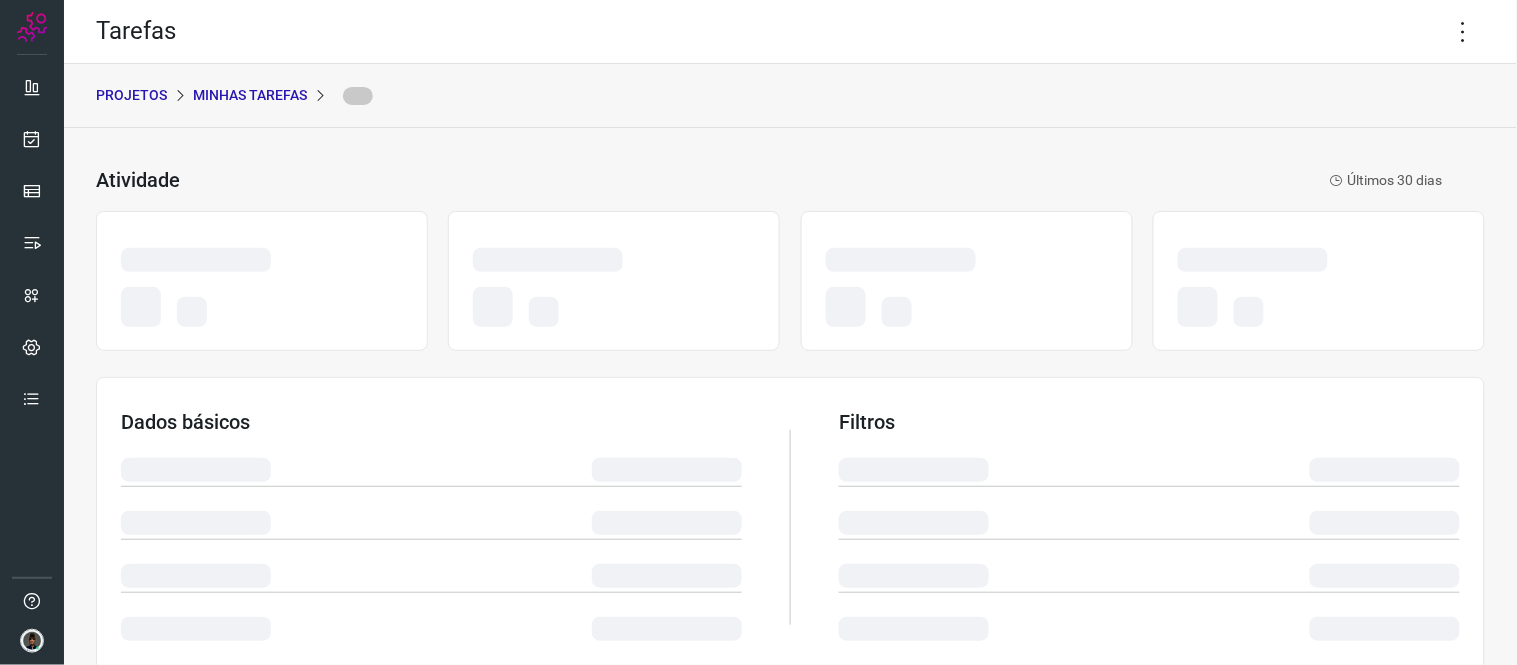 click on "PROJETOS  Minhas Tarefas" at bounding box center [790, 96] 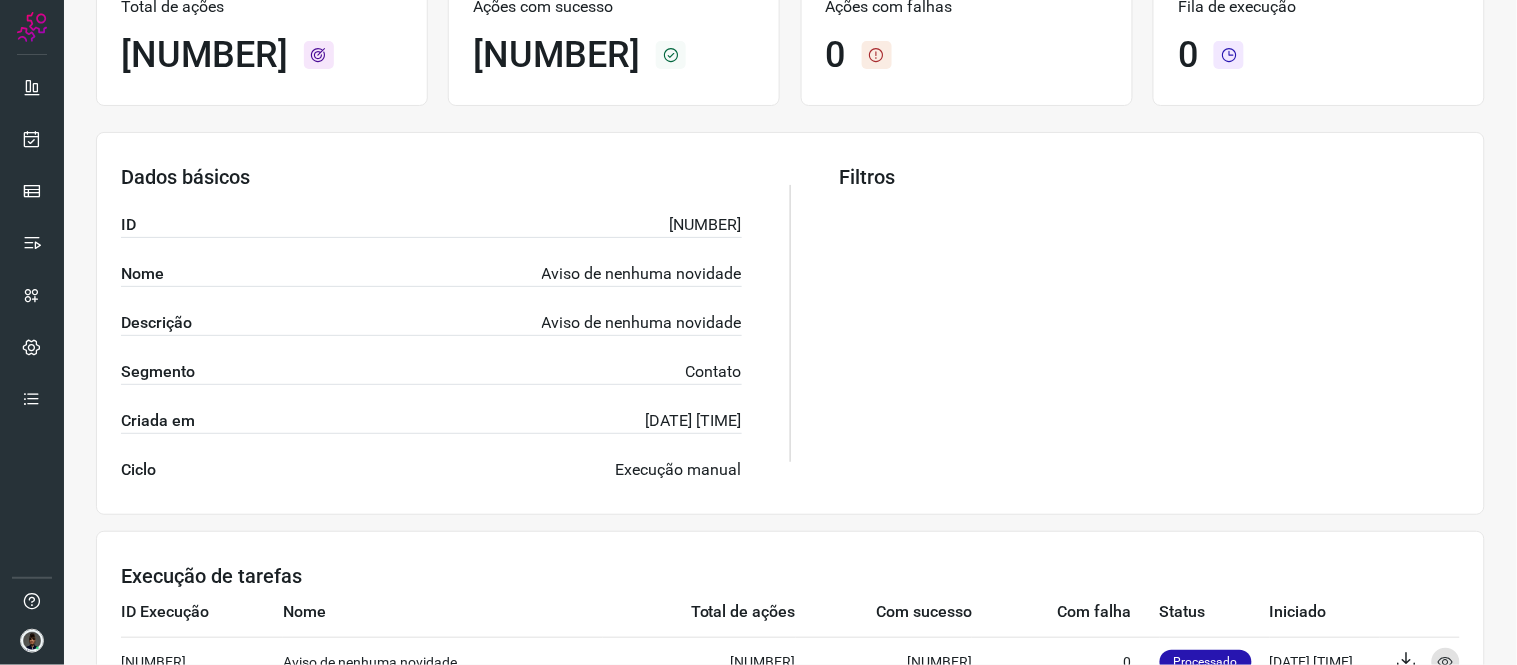 scroll, scrollTop: 0, scrollLeft: 0, axis: both 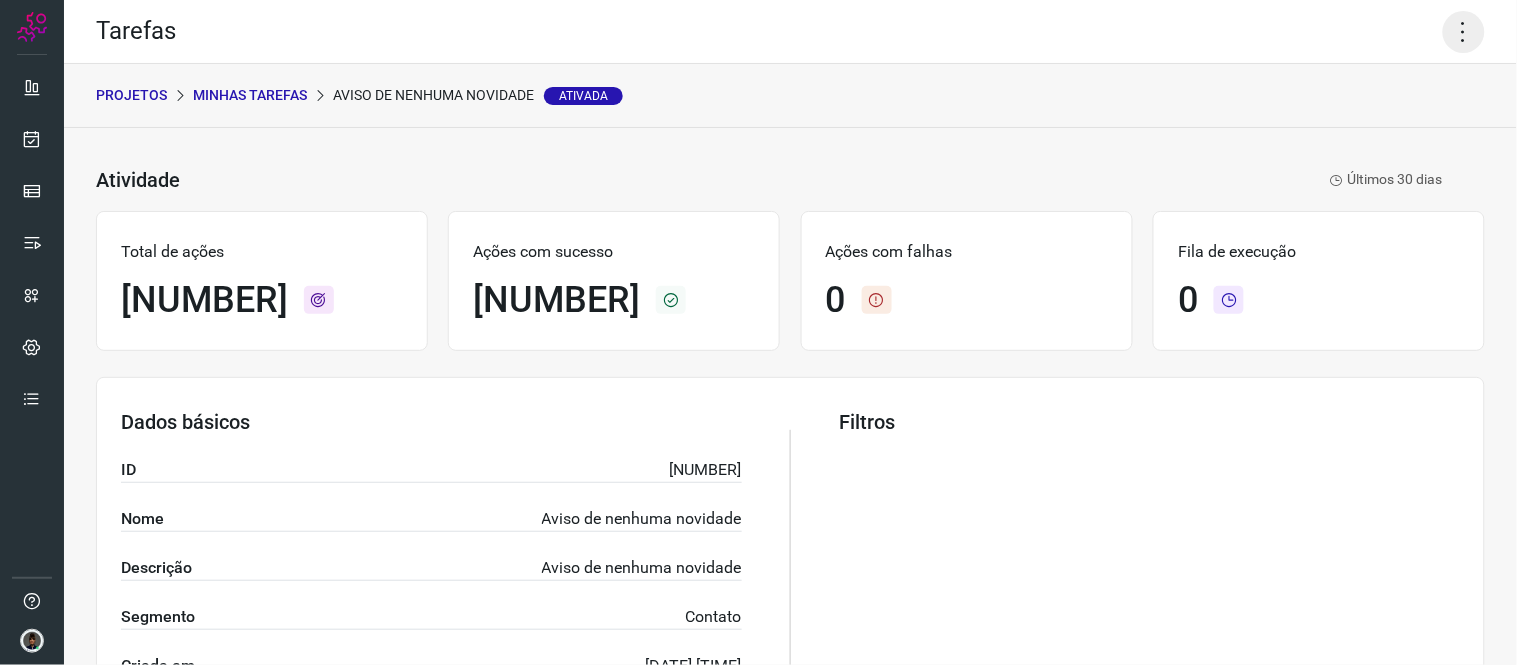 click 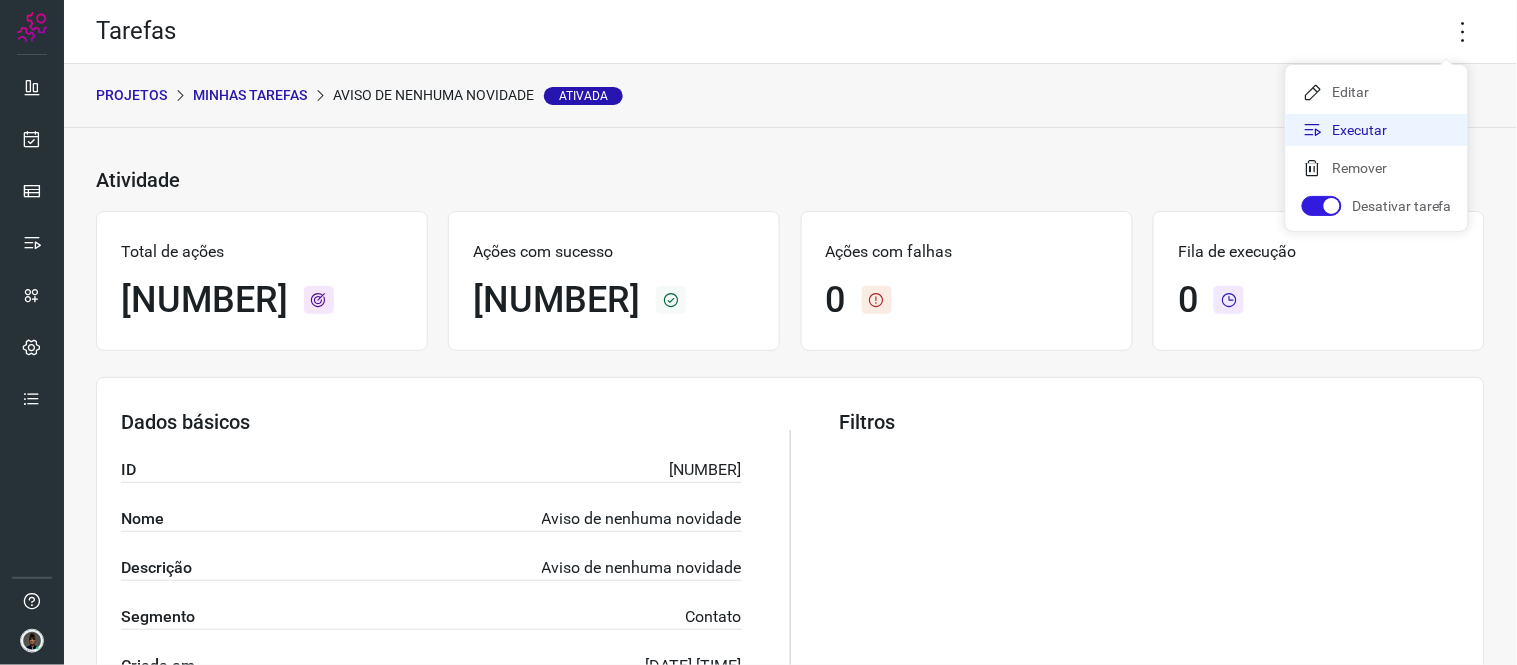 click on "Executar" 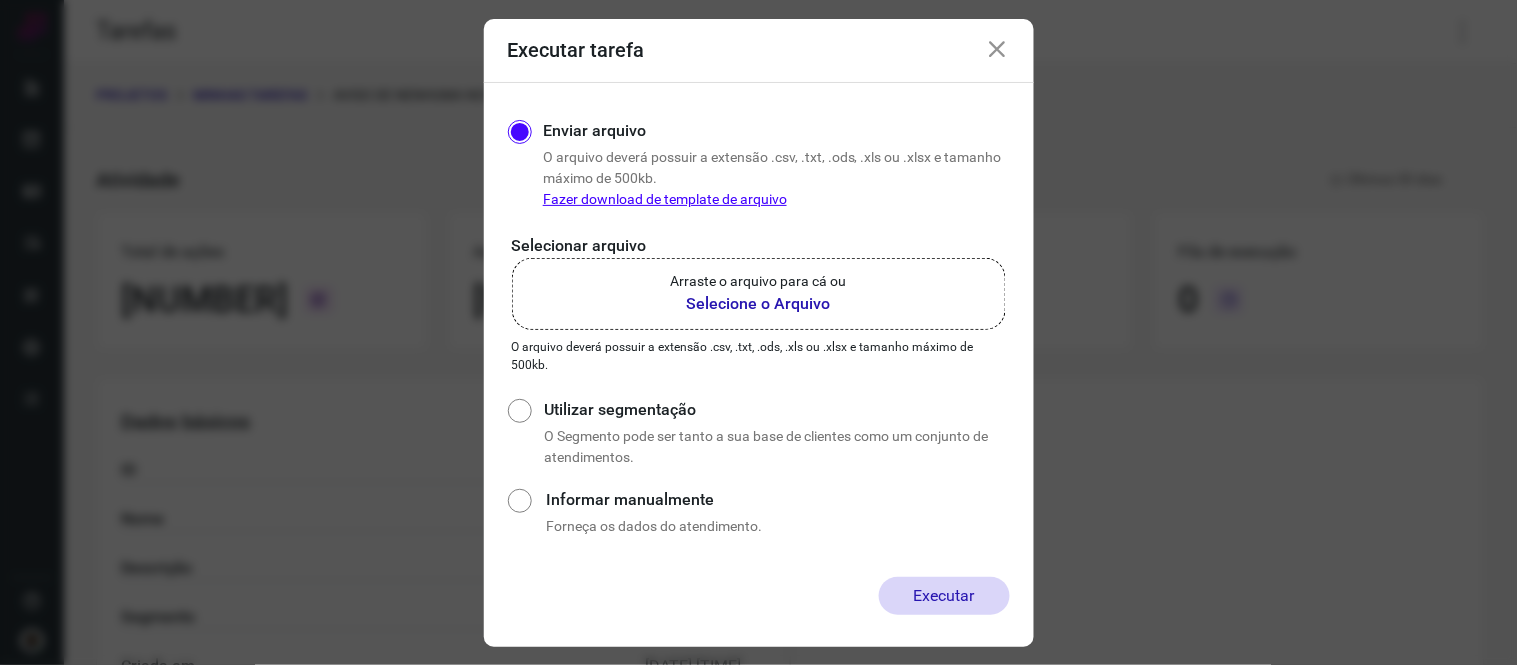 click on "Selecione o Arquivo" at bounding box center [759, 304] 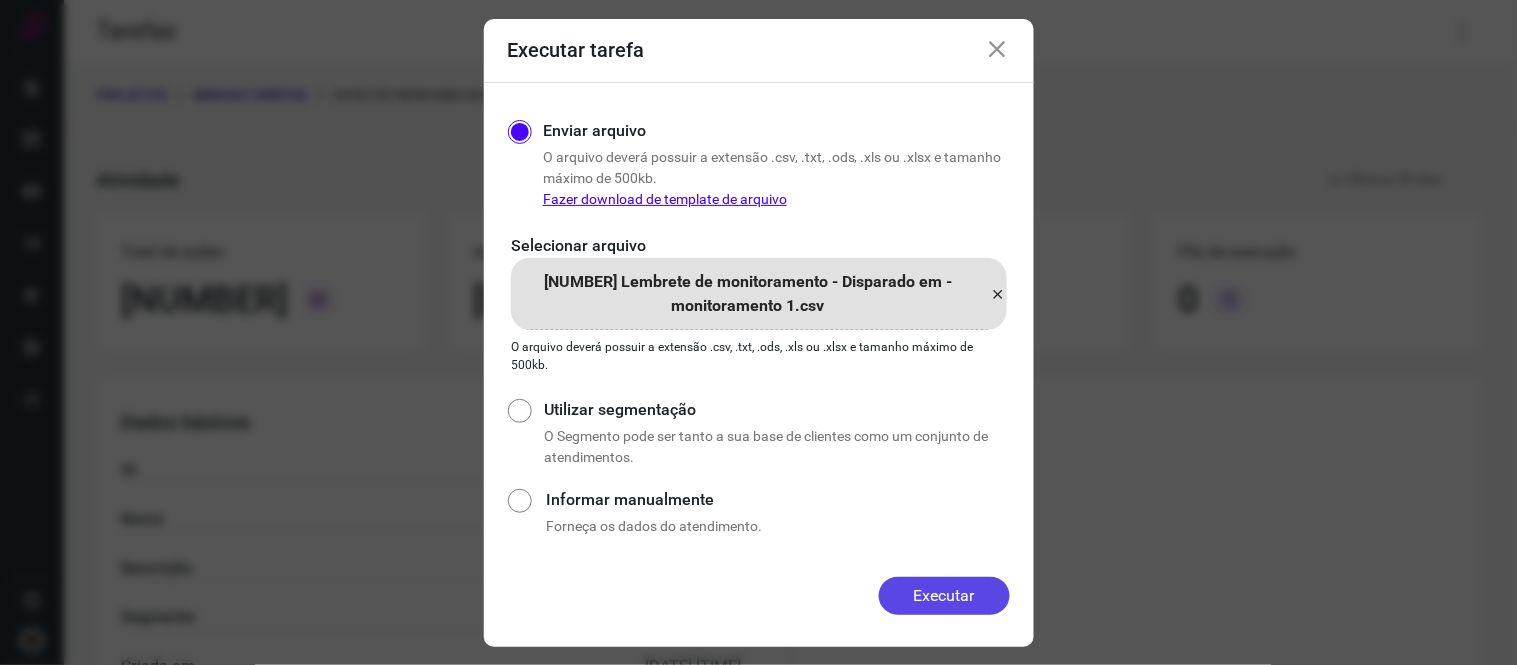 click on "Executar" at bounding box center (944, 596) 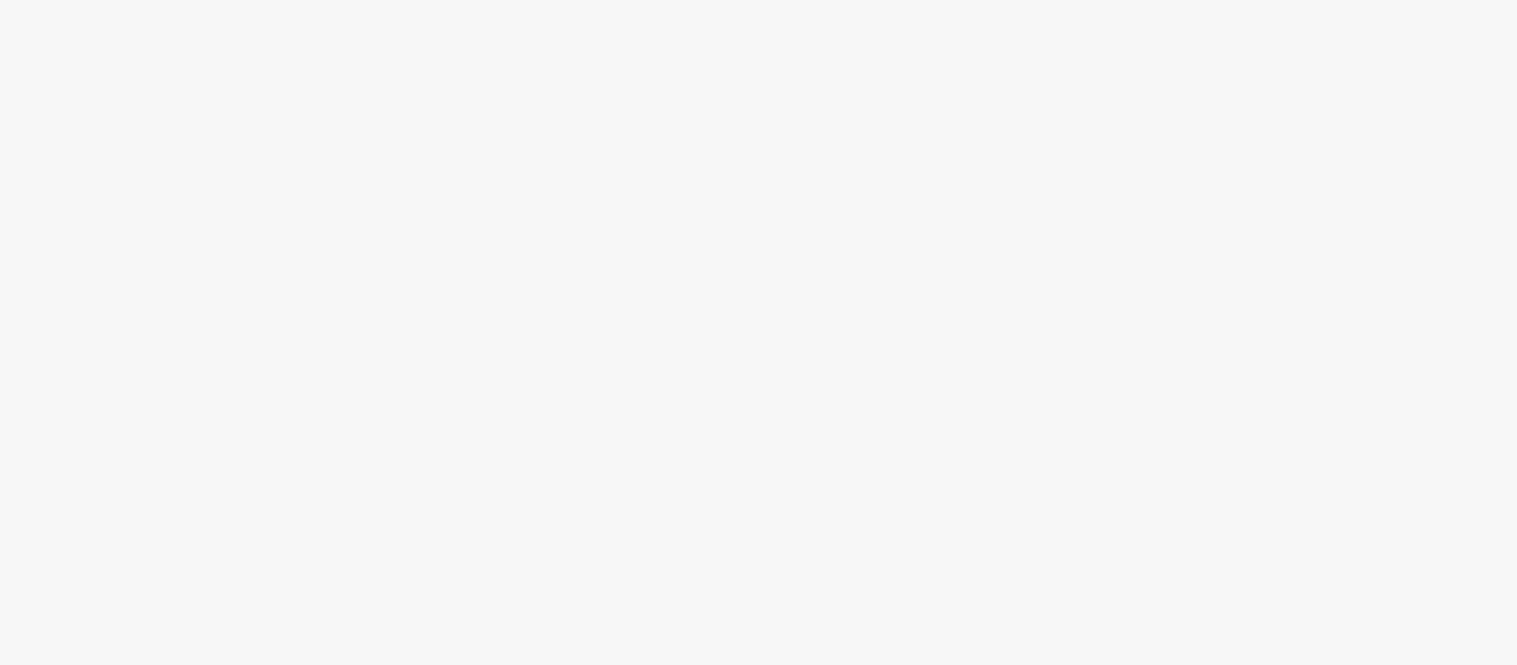 scroll, scrollTop: 0, scrollLeft: 0, axis: both 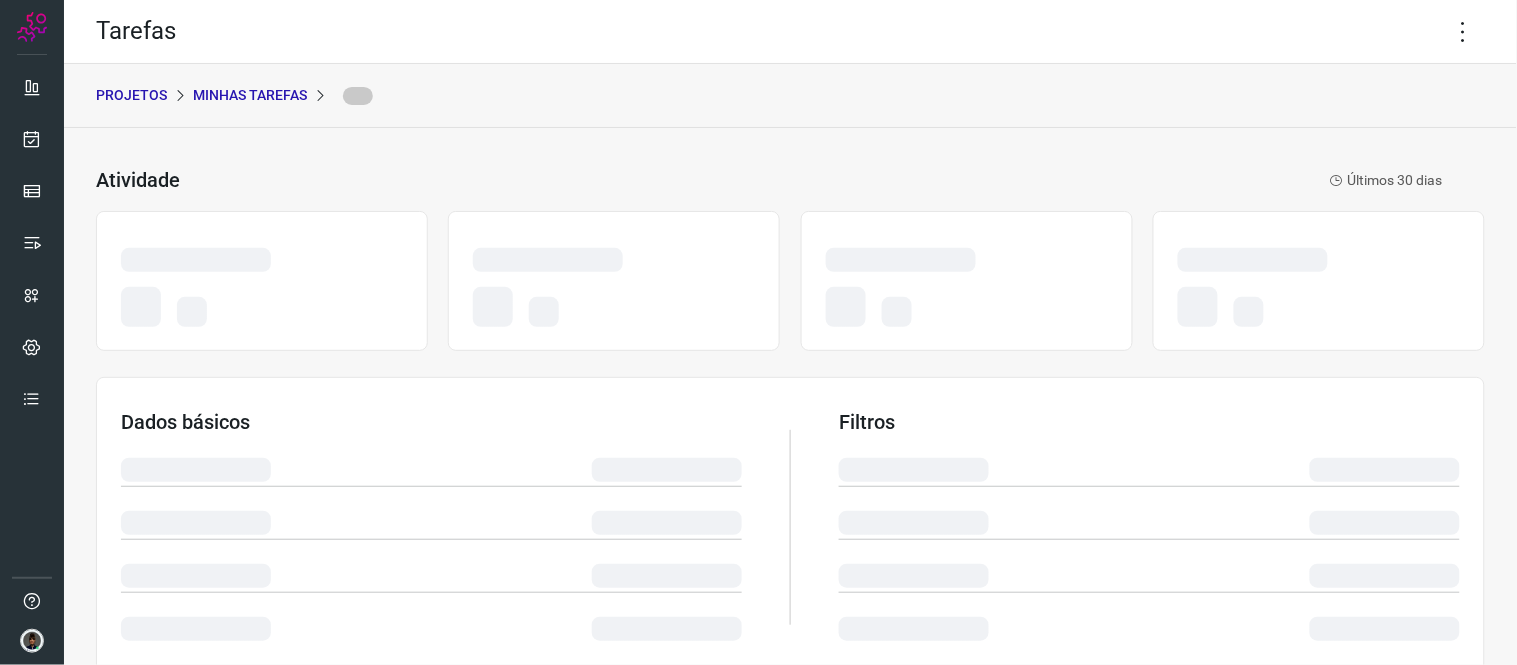 click on "PROJETOS  Minhas Tarefas" at bounding box center (790, 96) 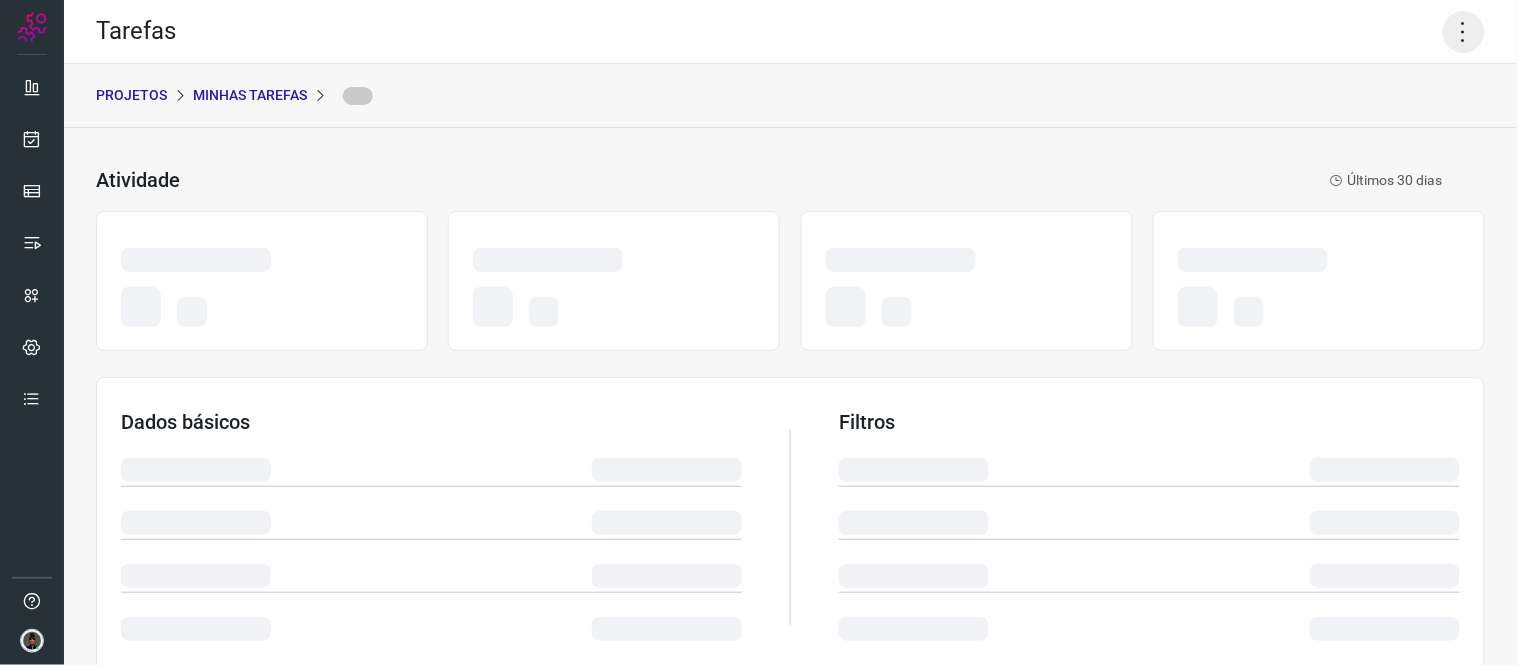 click 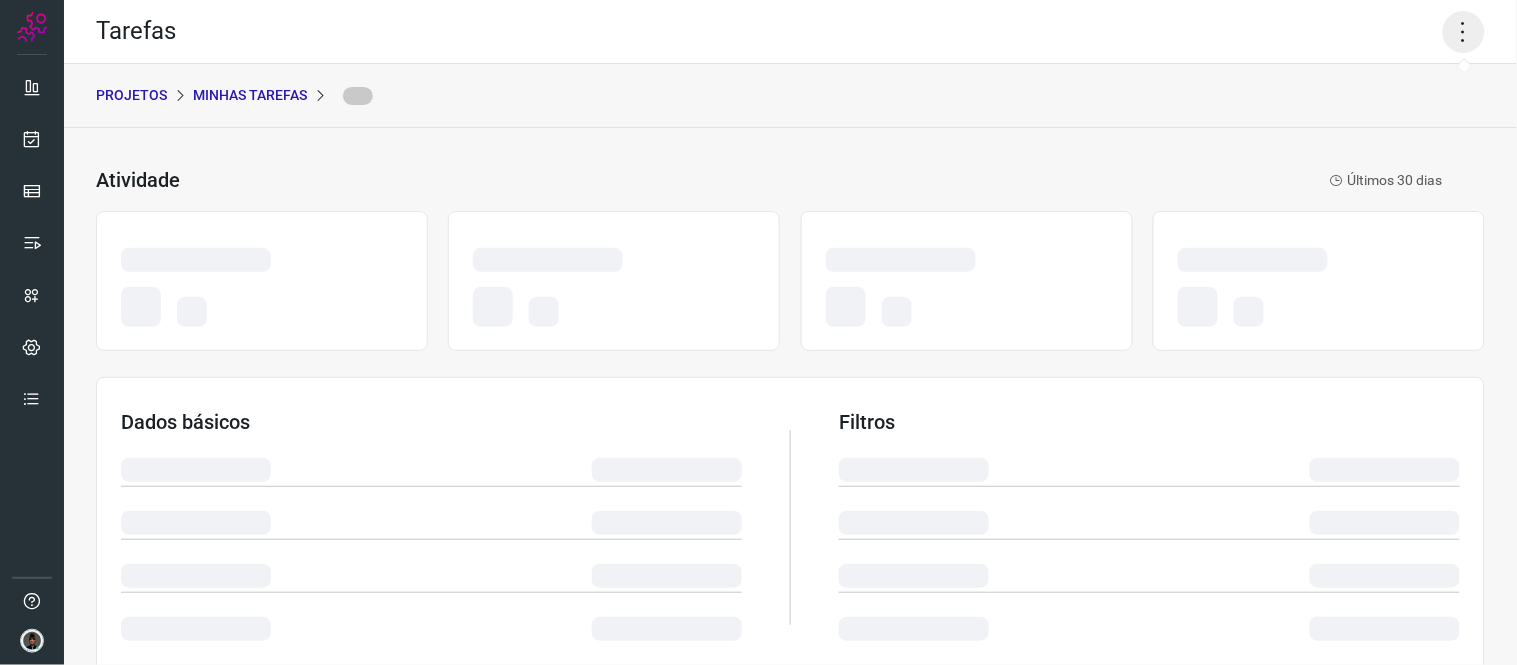 click 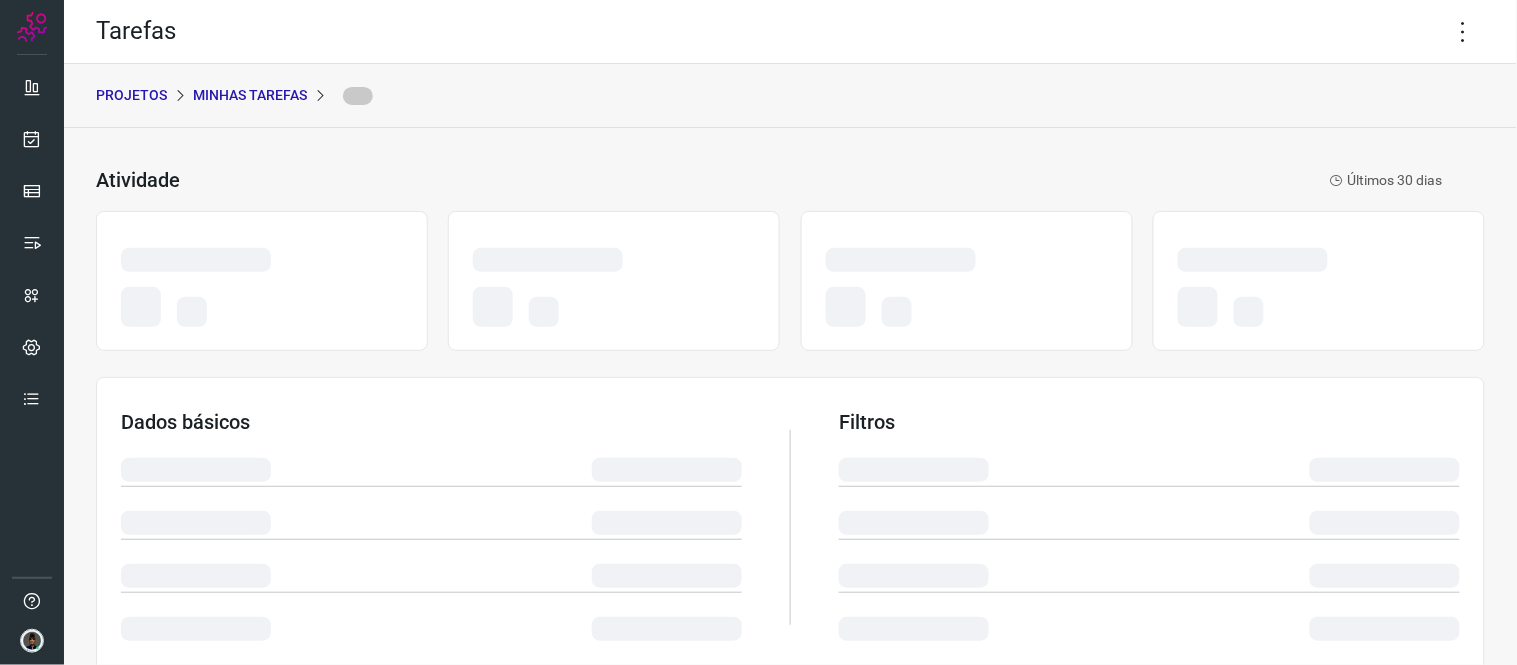 click on "Tarefas" at bounding box center (790, 32) 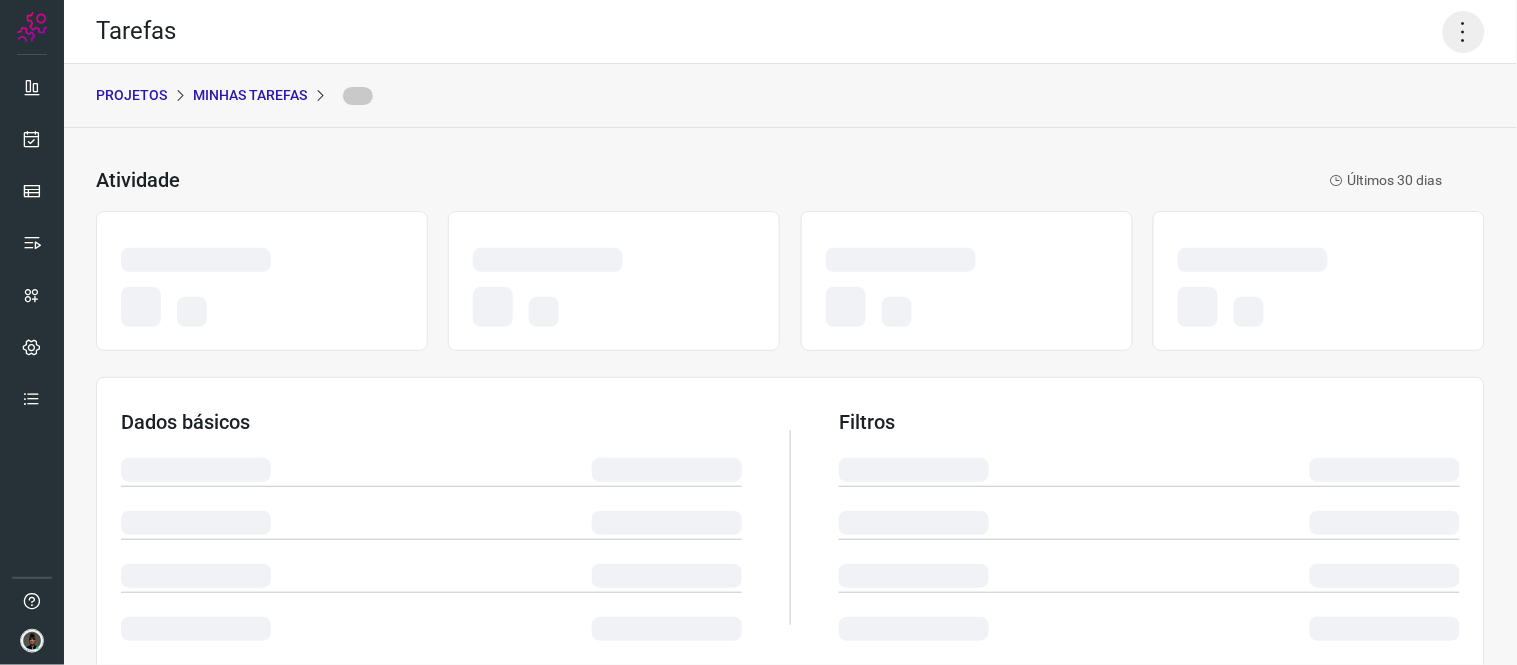 click 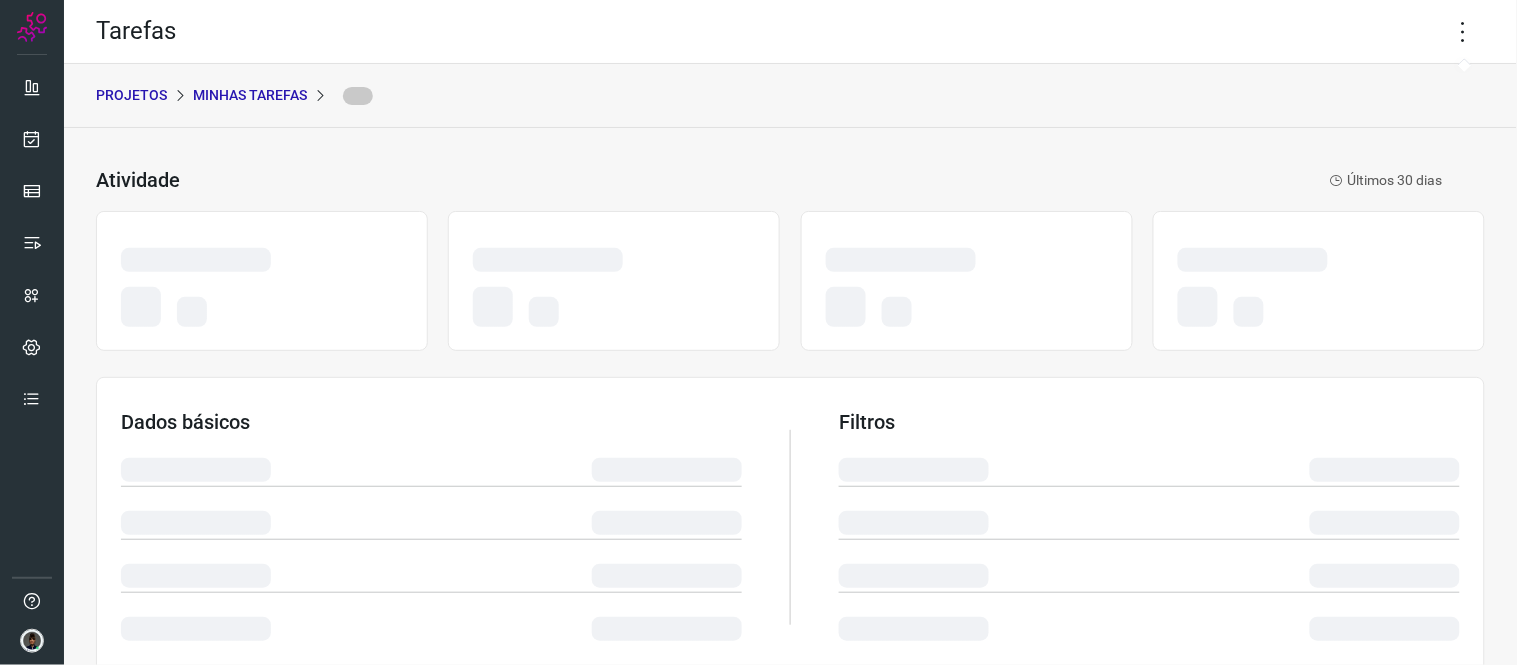 click on "PROJETOS  Minhas Tarefas" at bounding box center [790, 96] 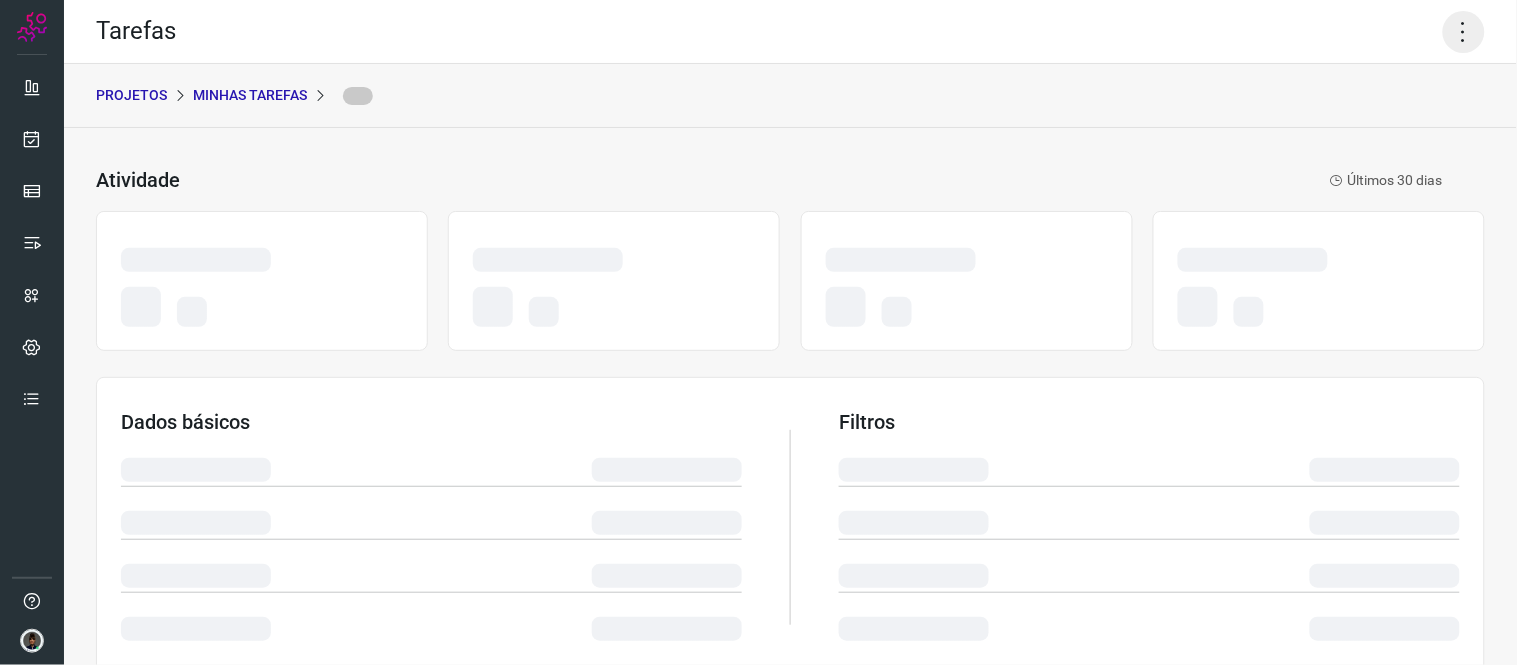click 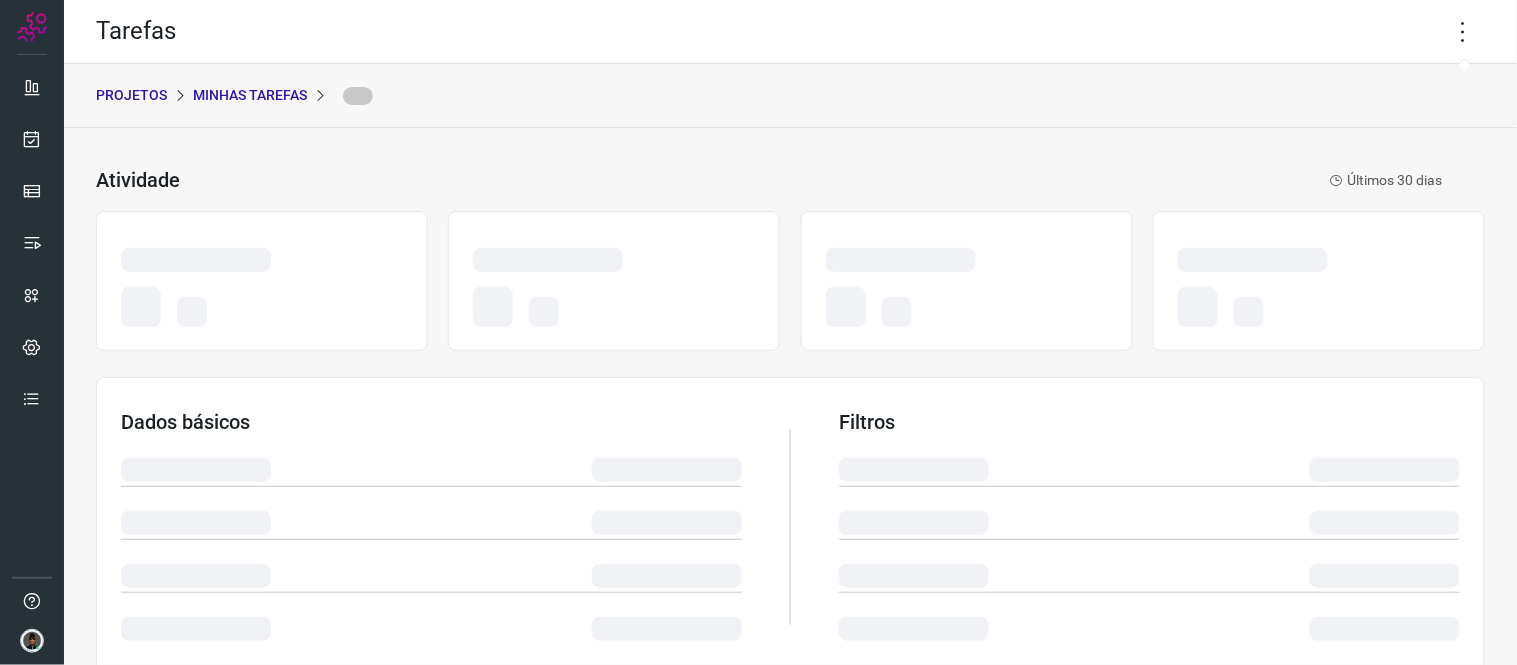 click on "Tarefas" at bounding box center (790, 32) 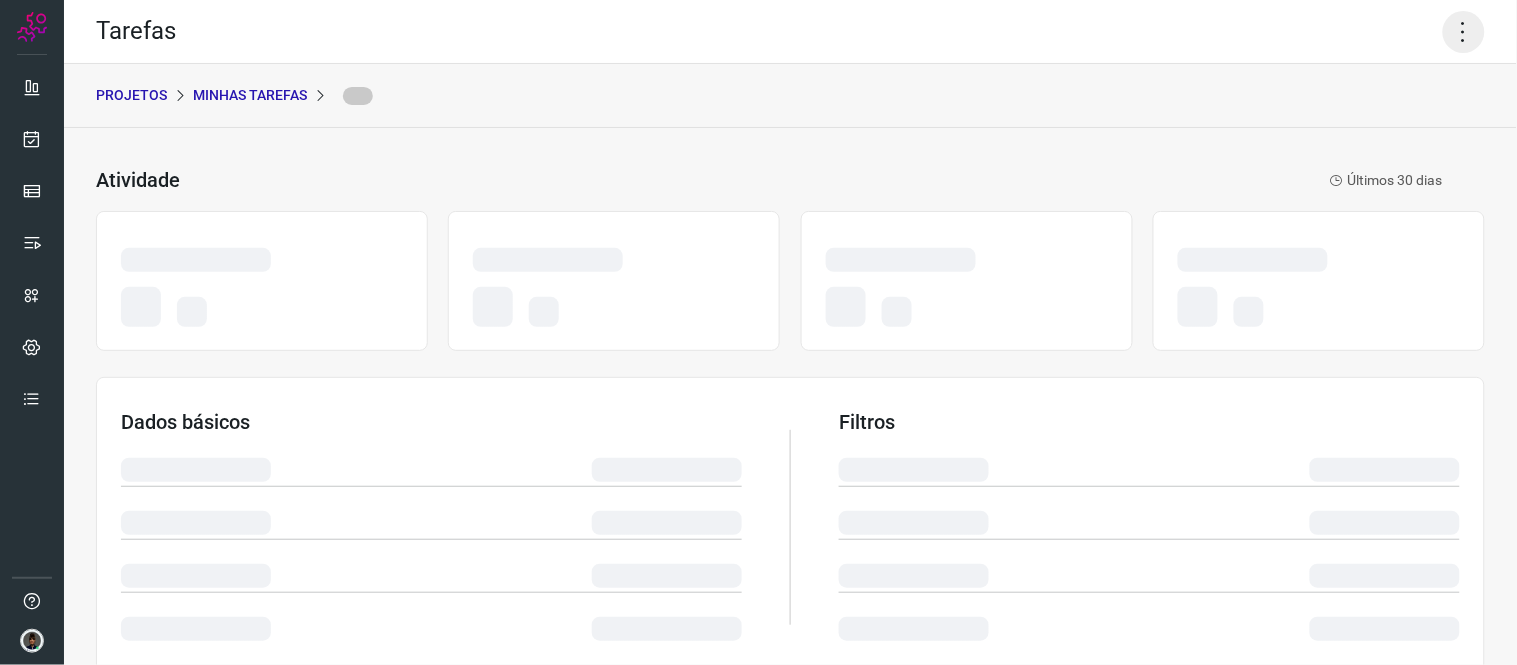 click 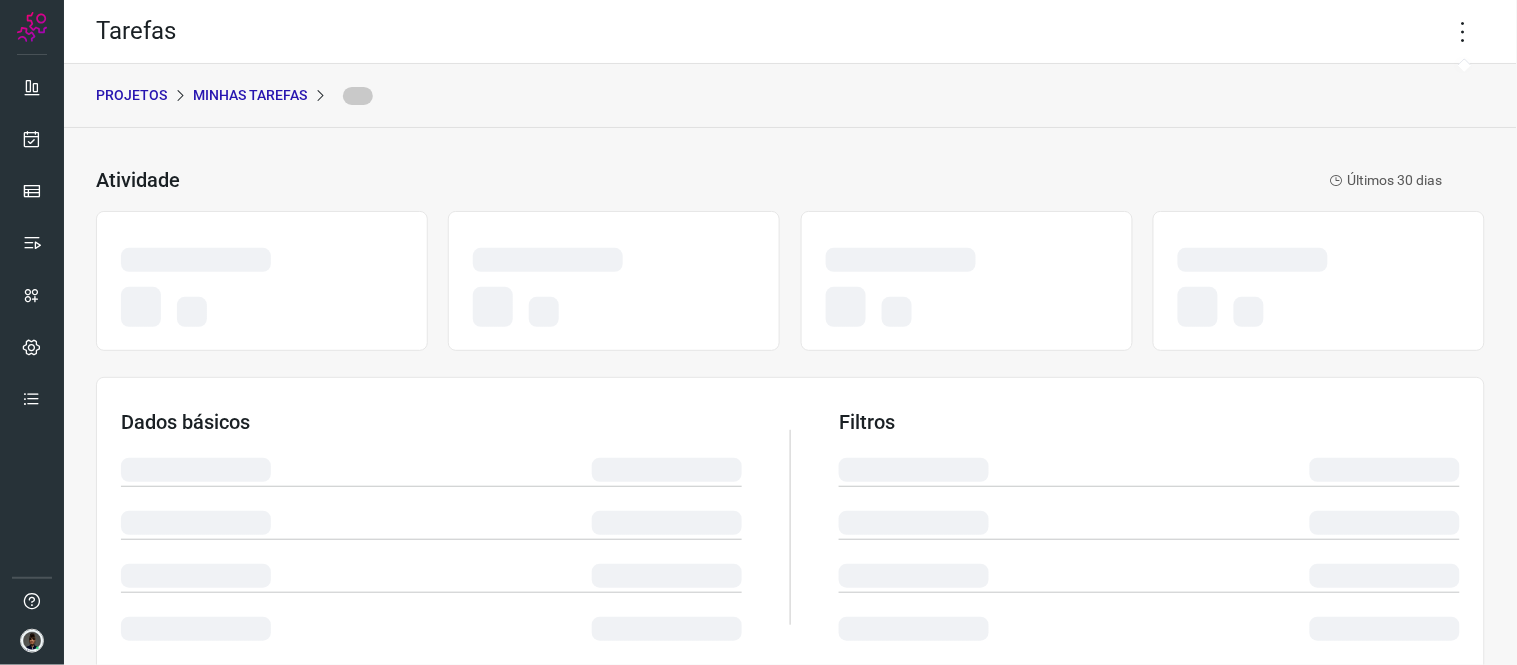 click on "PROJETOS  Minhas Tarefas" at bounding box center (790, 96) 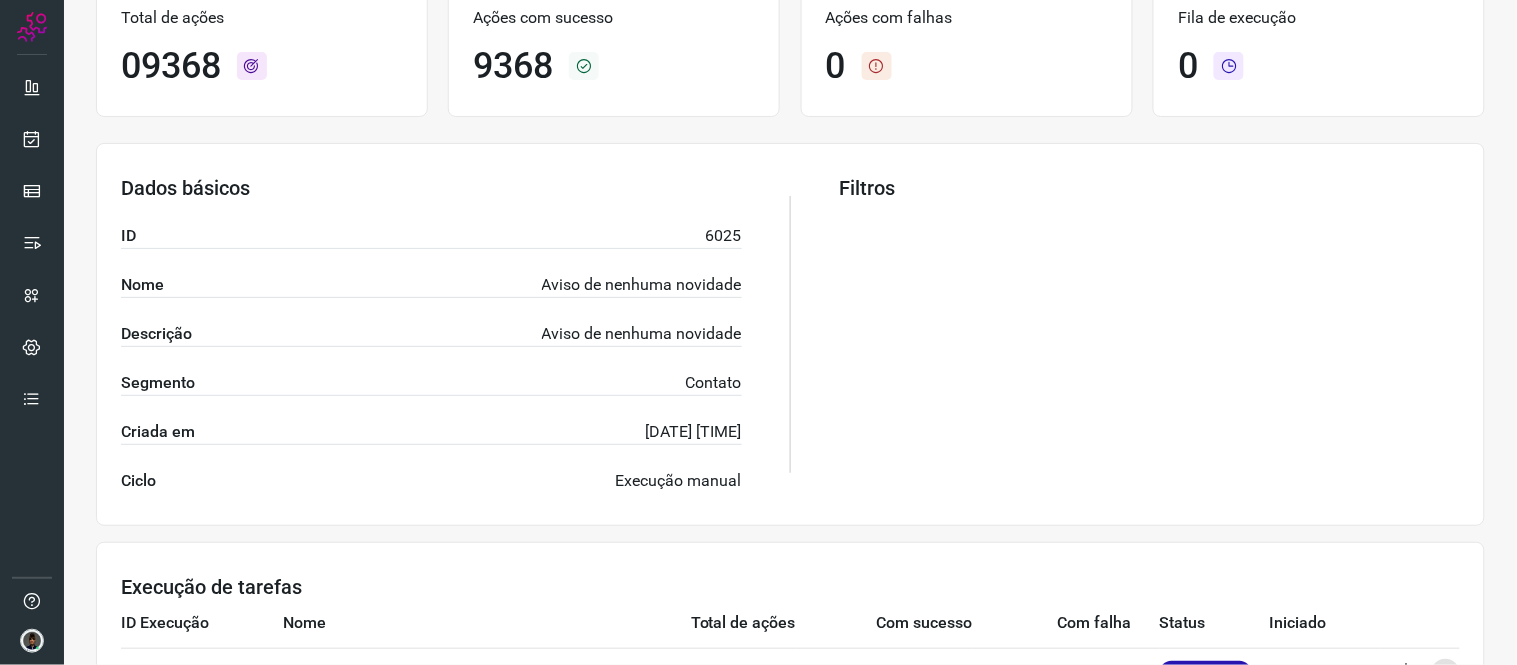 scroll, scrollTop: 0, scrollLeft: 0, axis: both 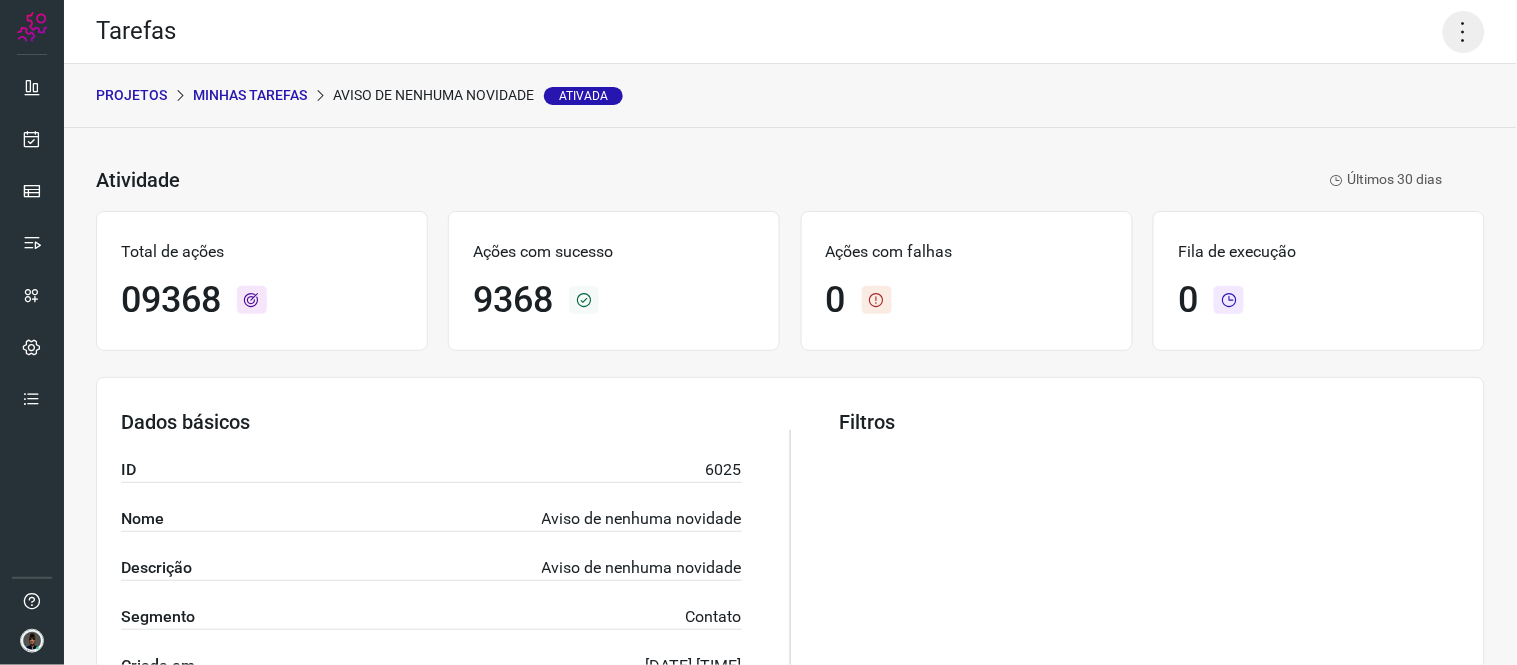 click 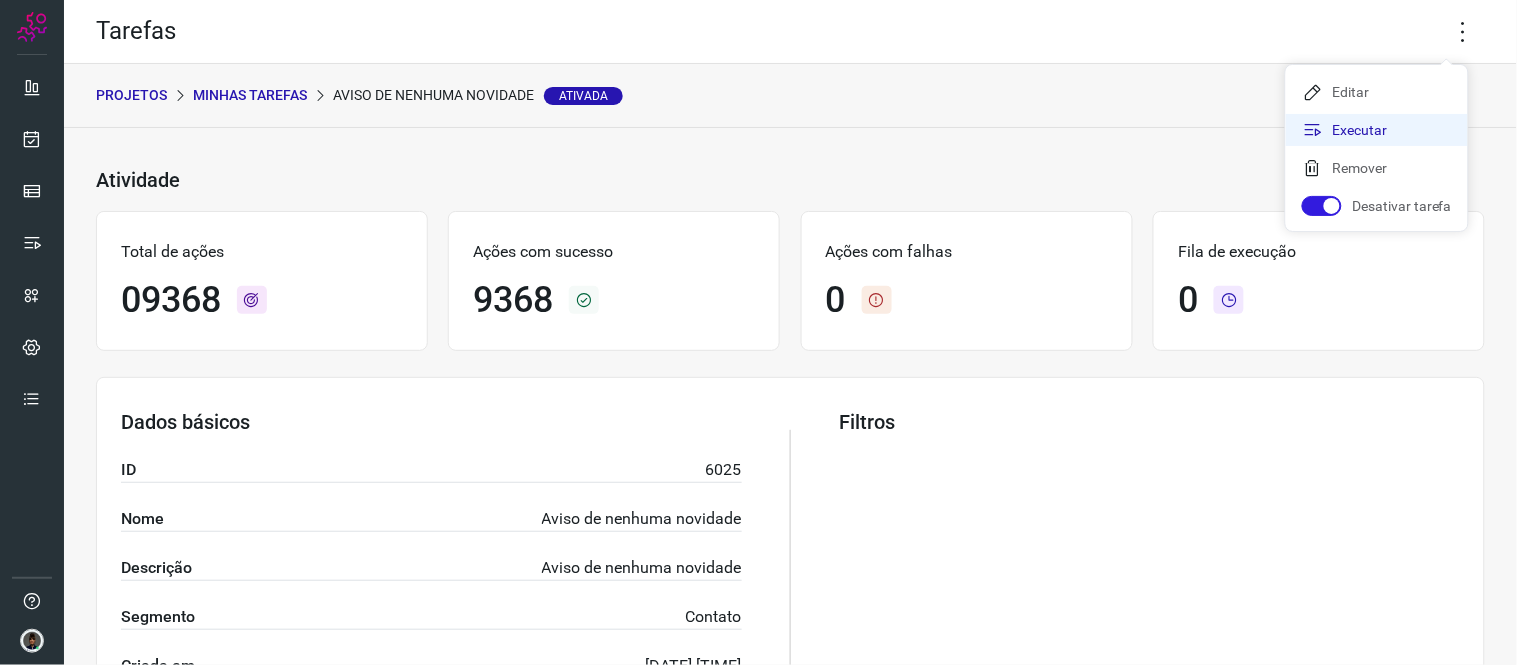 click on "Executar" 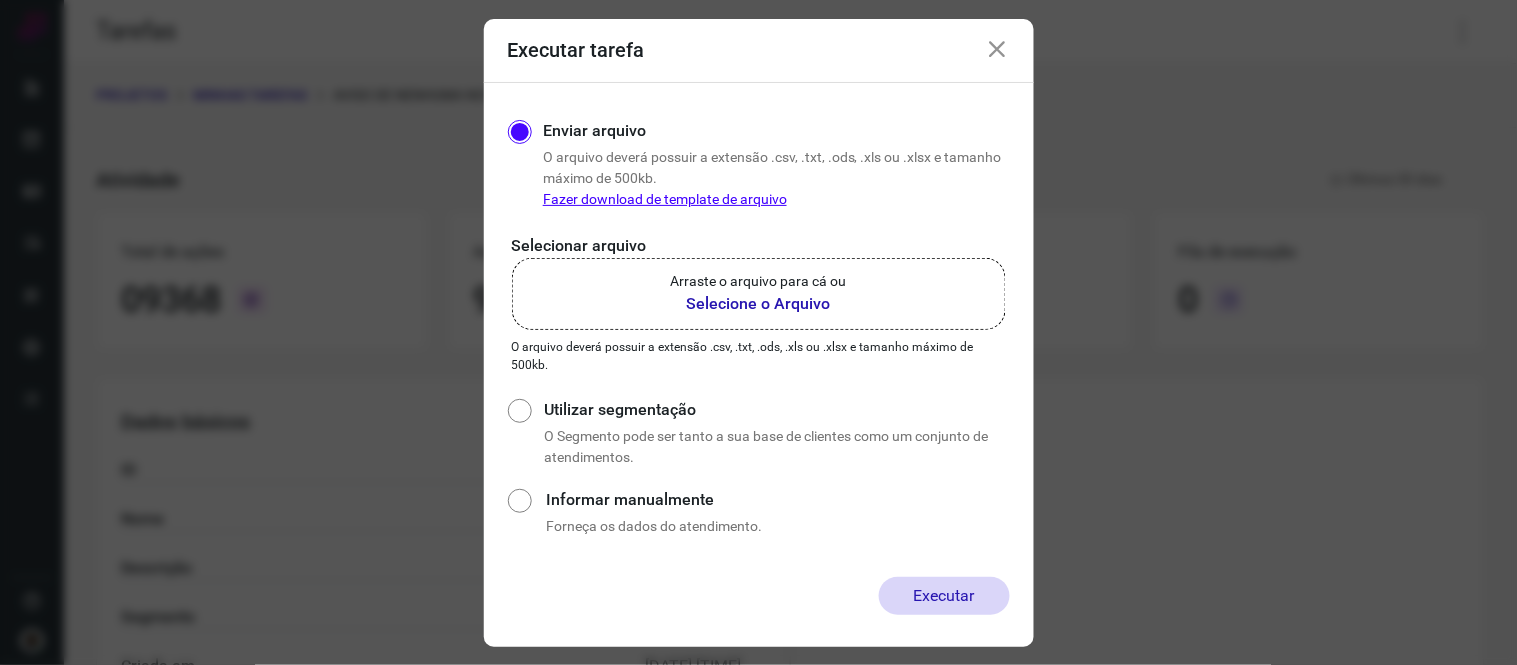click on "O arquivo deverá possuir a extensão .csv, .txt, .ods, .xls ou .xlsx e tamanho máximo de 500kb." 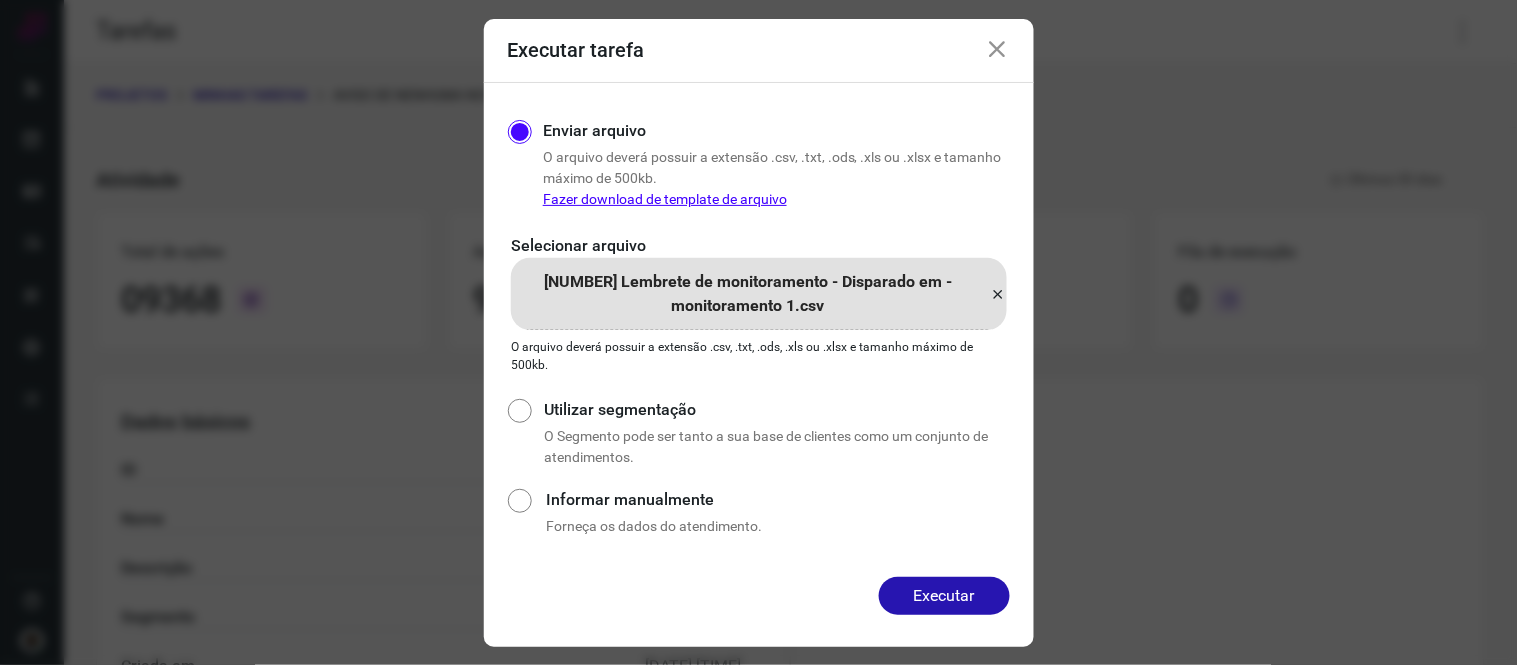 click on "Executar" at bounding box center [944, 596] 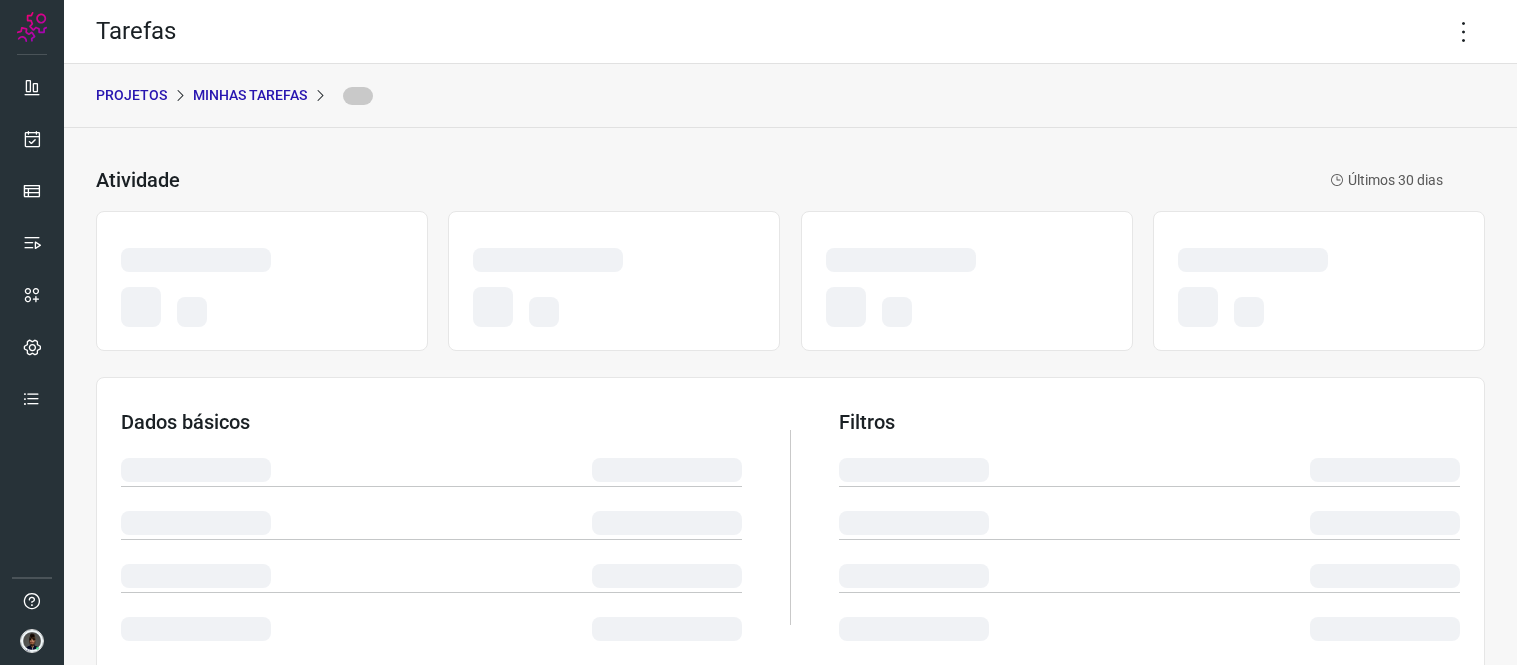 scroll, scrollTop: 0, scrollLeft: 0, axis: both 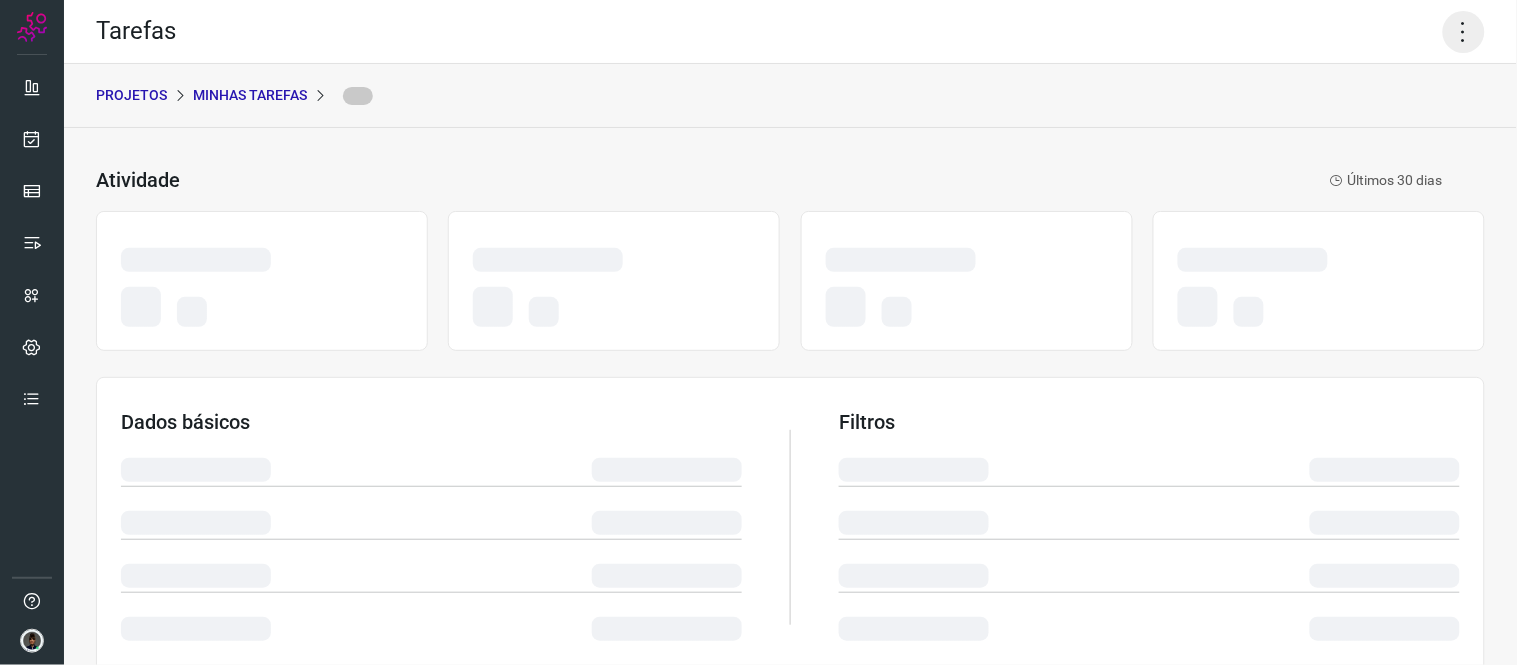 click 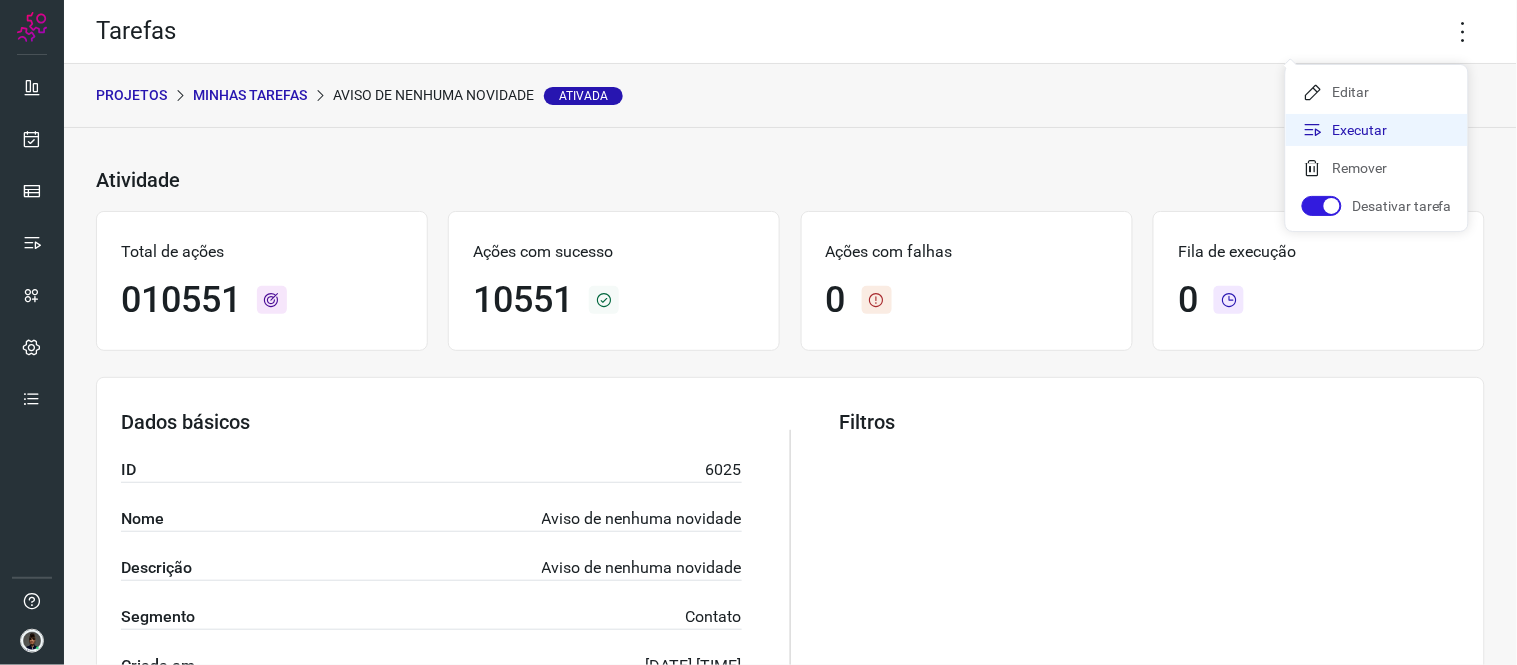 click on "Executar" 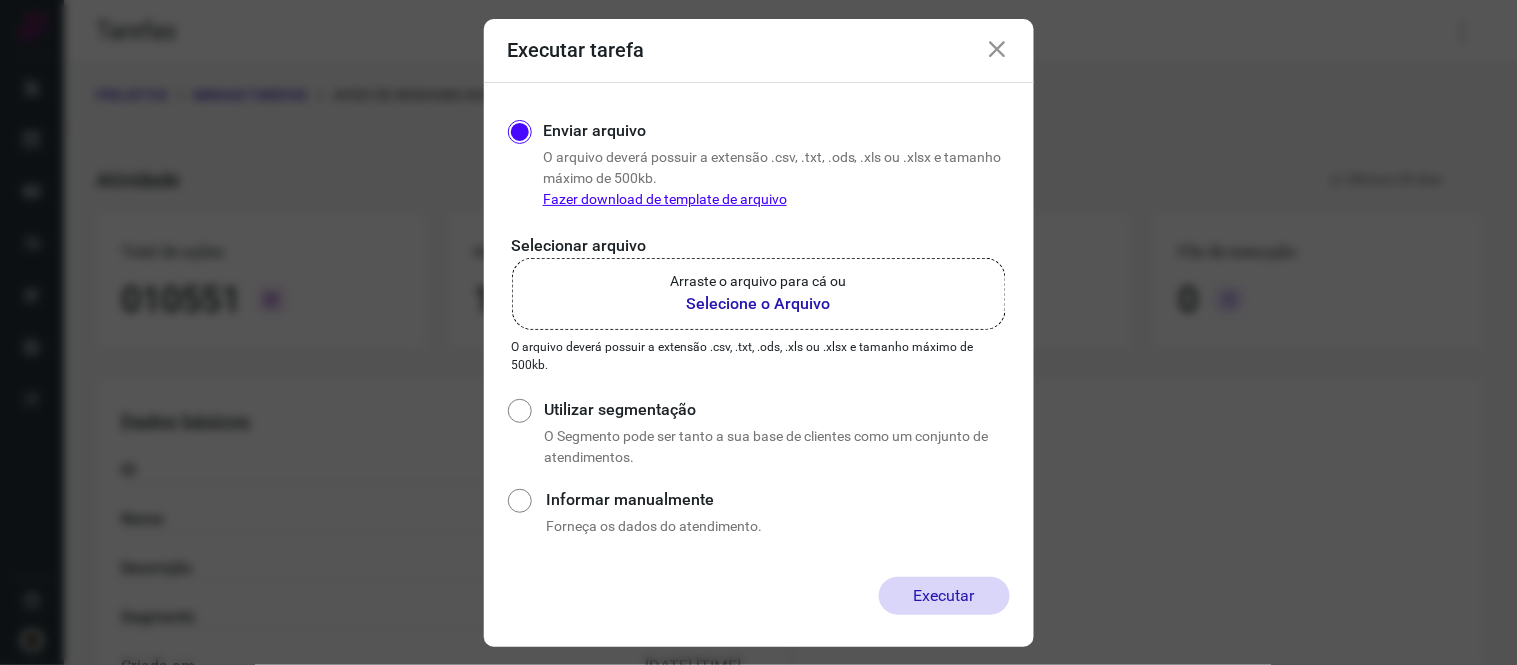 click on "Selecione o Arquivo" at bounding box center [759, 304] 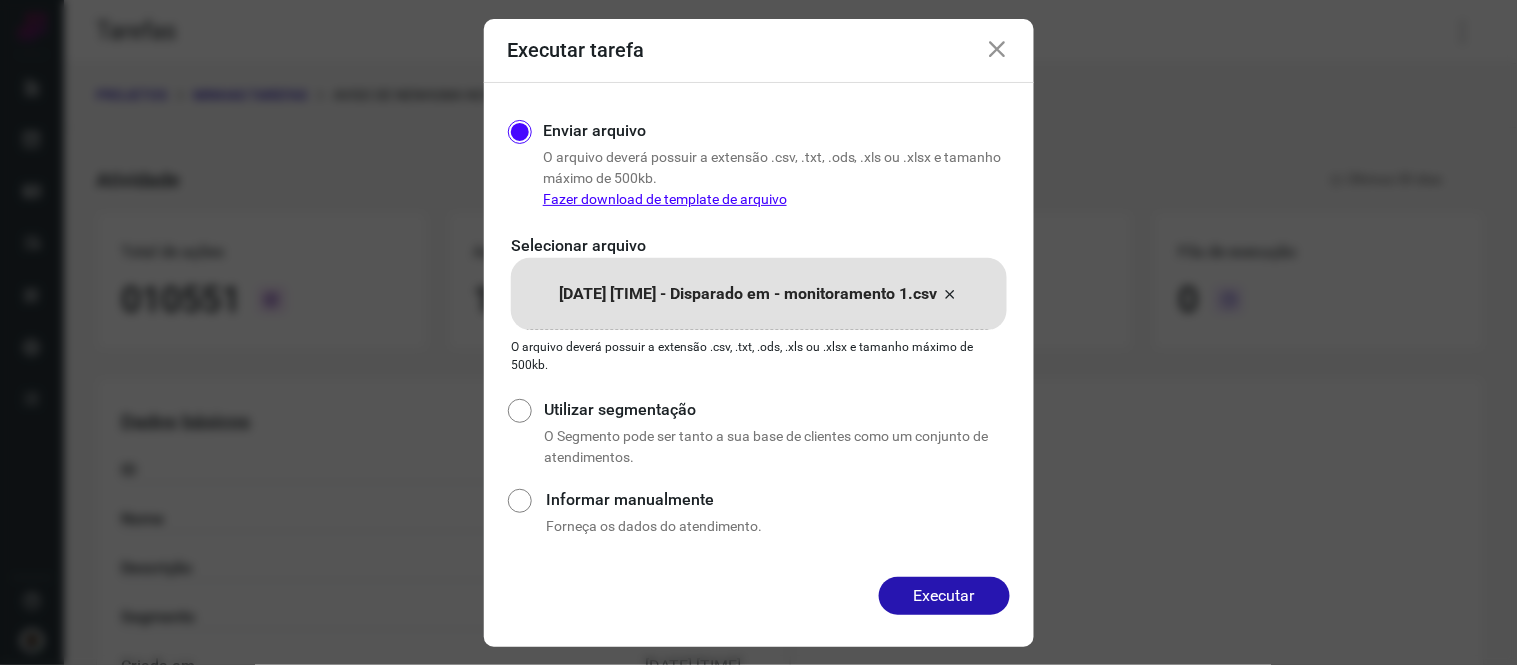 click on "Executar" at bounding box center (944, 596) 